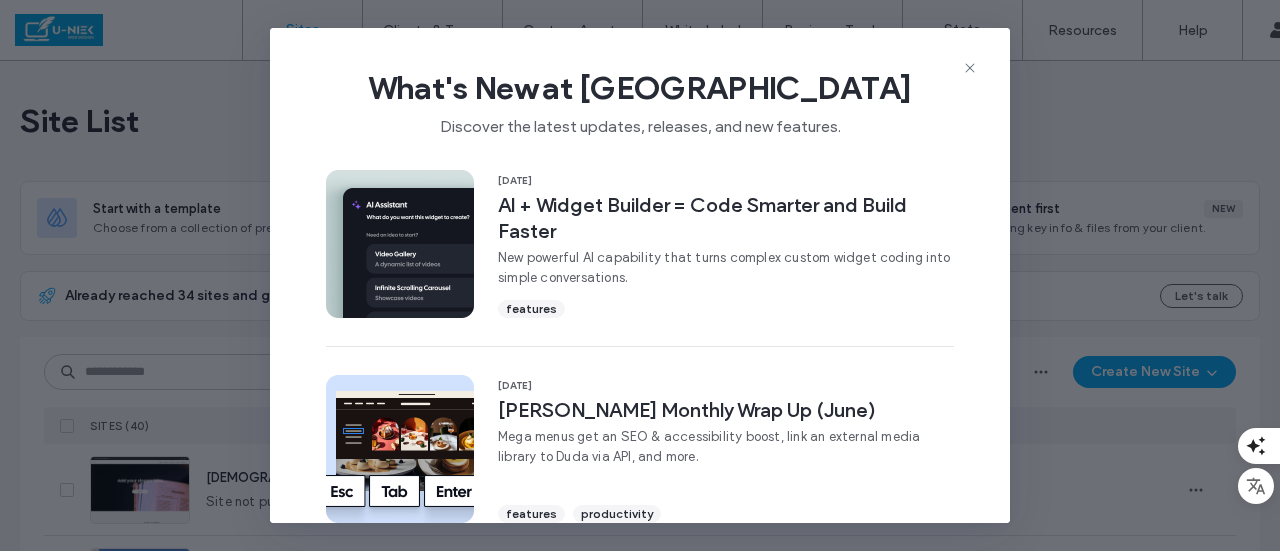 scroll, scrollTop: 0, scrollLeft: 0, axis: both 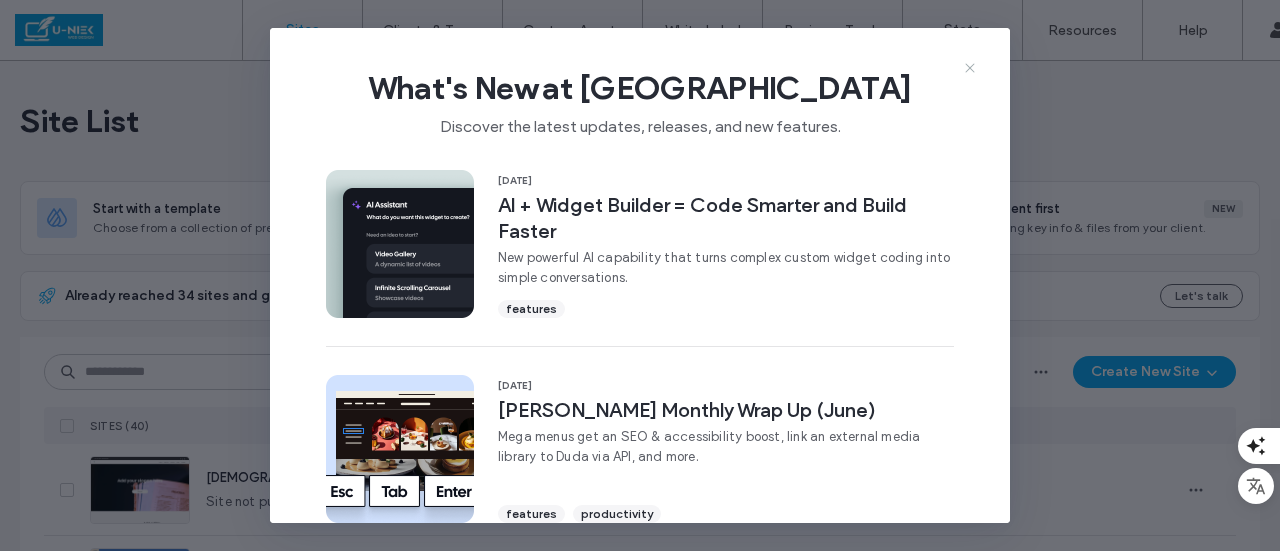 click 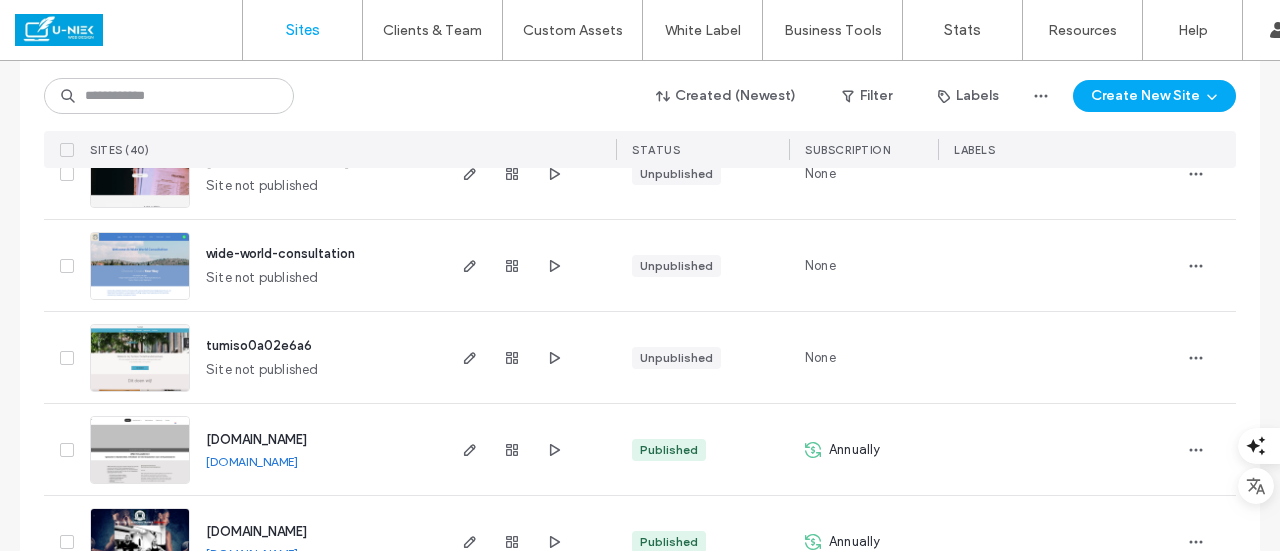 scroll, scrollTop: 400, scrollLeft: 0, axis: vertical 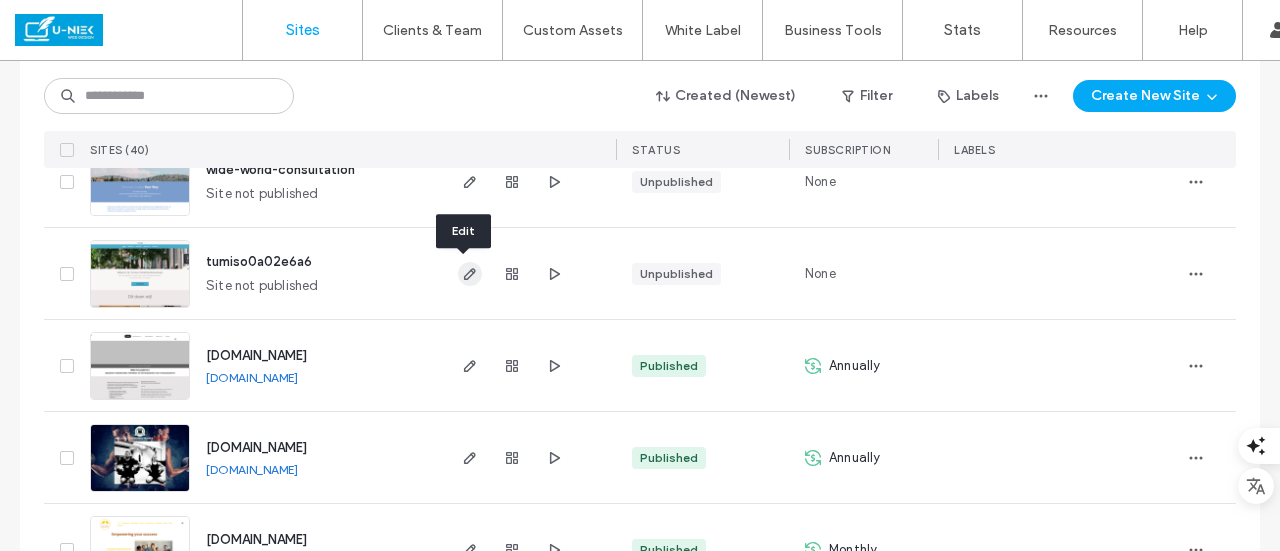 click 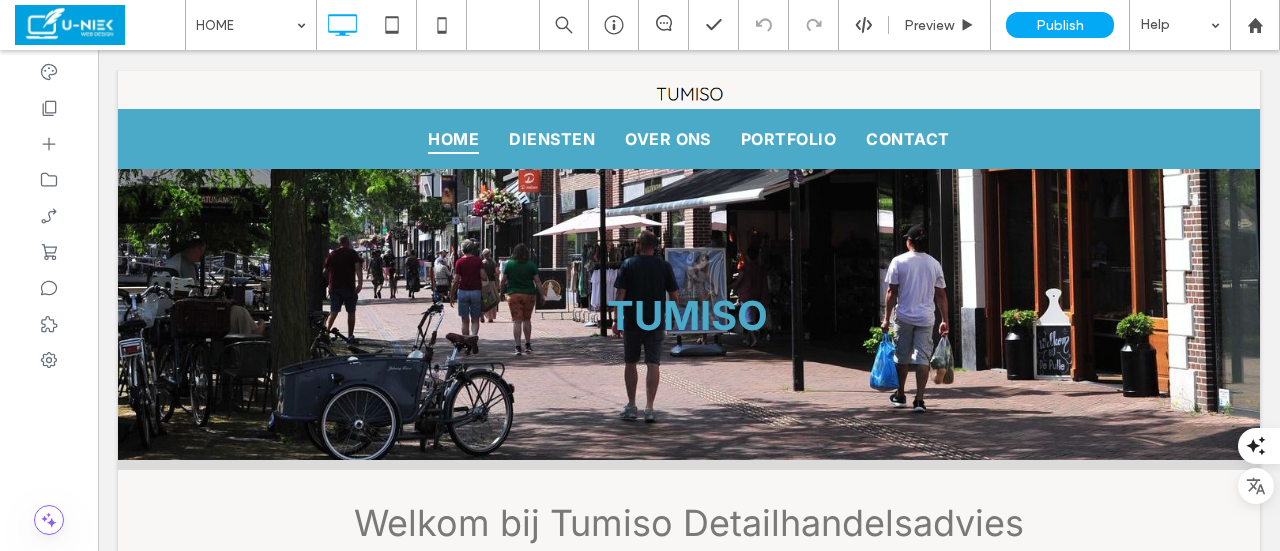 scroll, scrollTop: 400, scrollLeft: 0, axis: vertical 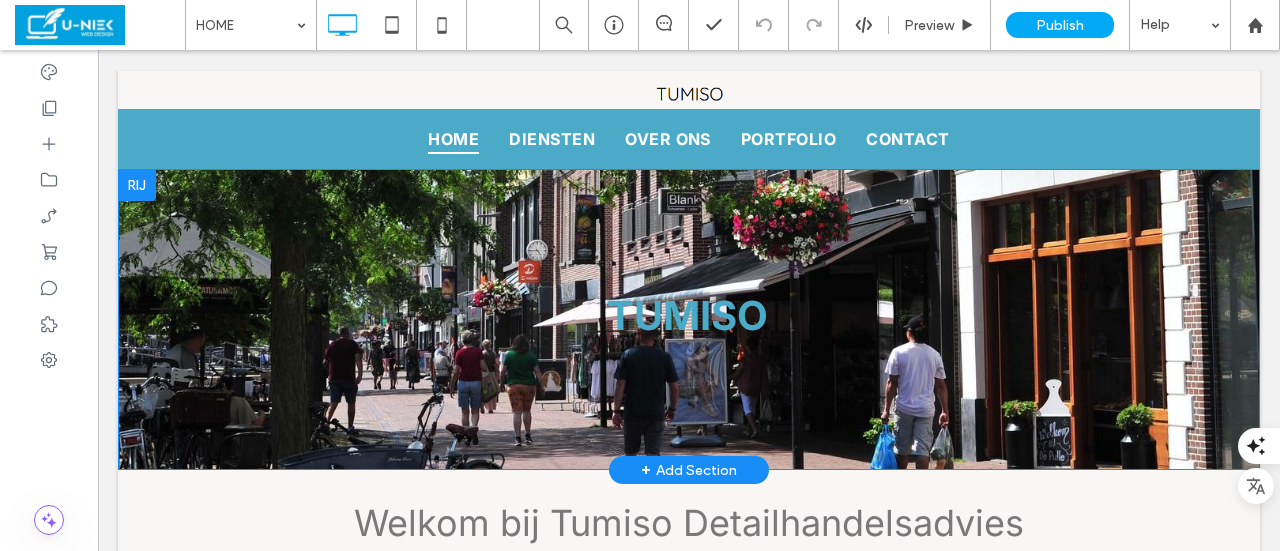 click at bounding box center [137, 185] 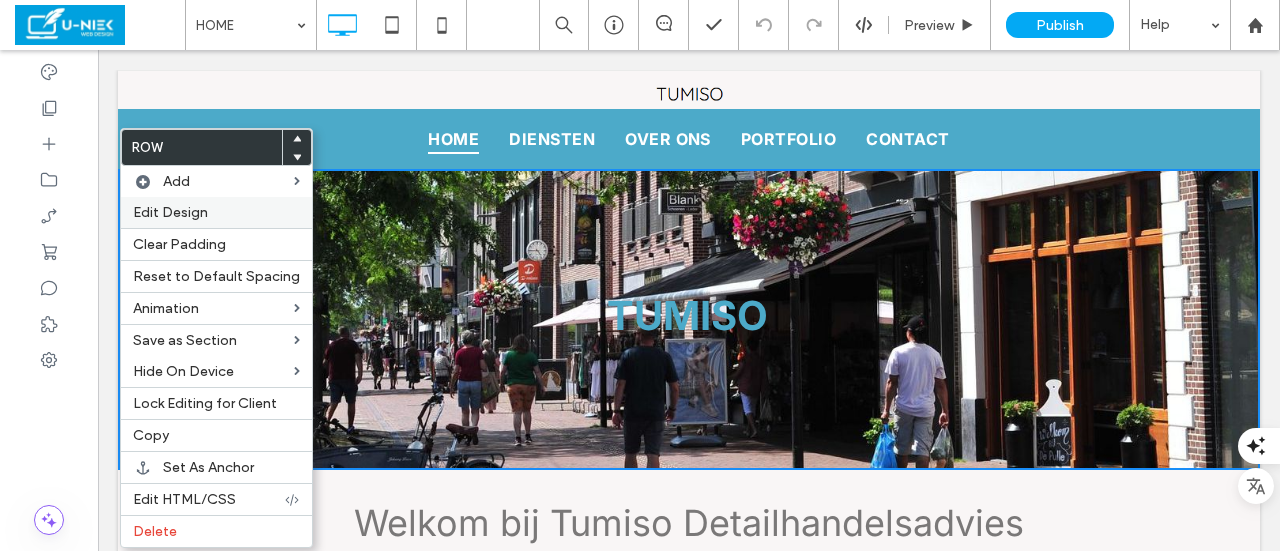 click on "Edit Design" at bounding box center [170, 212] 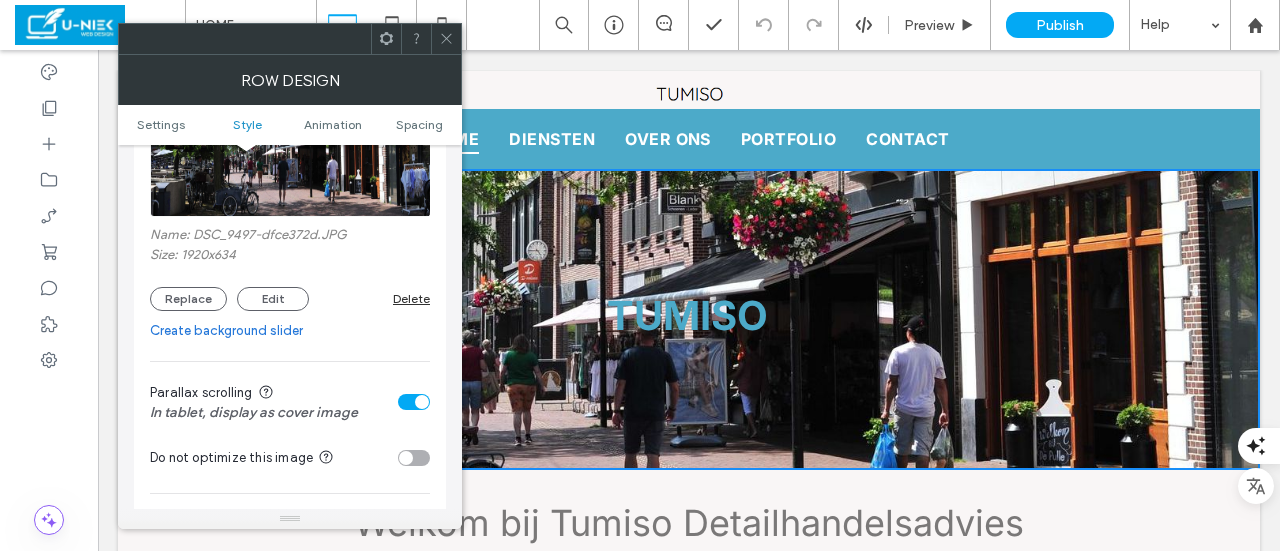 scroll, scrollTop: 400, scrollLeft: 0, axis: vertical 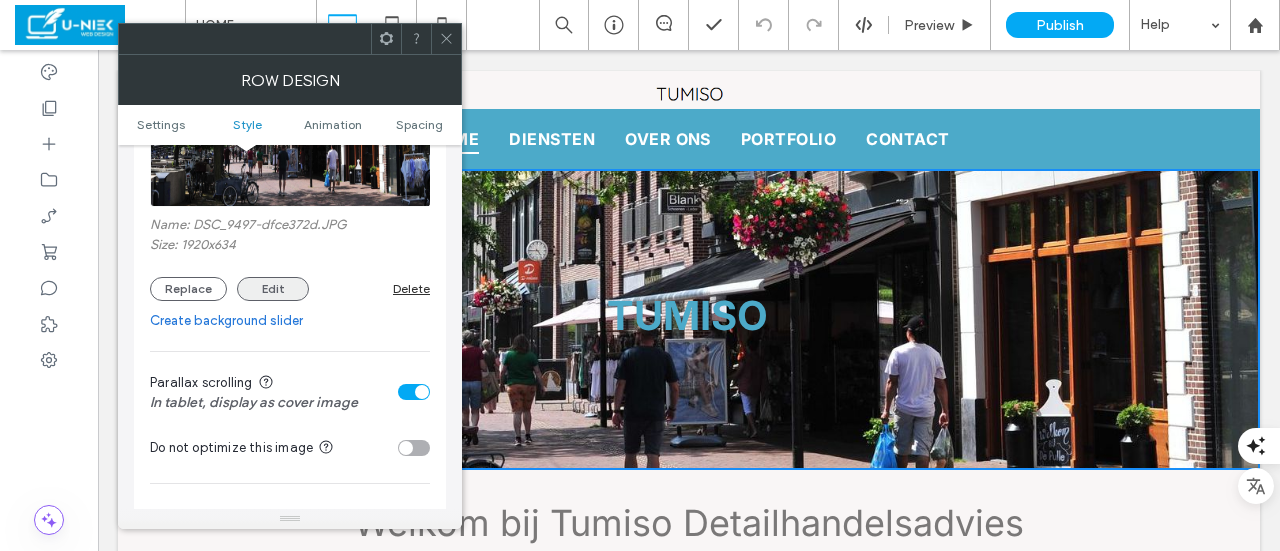 click on "Edit" at bounding box center [273, 289] 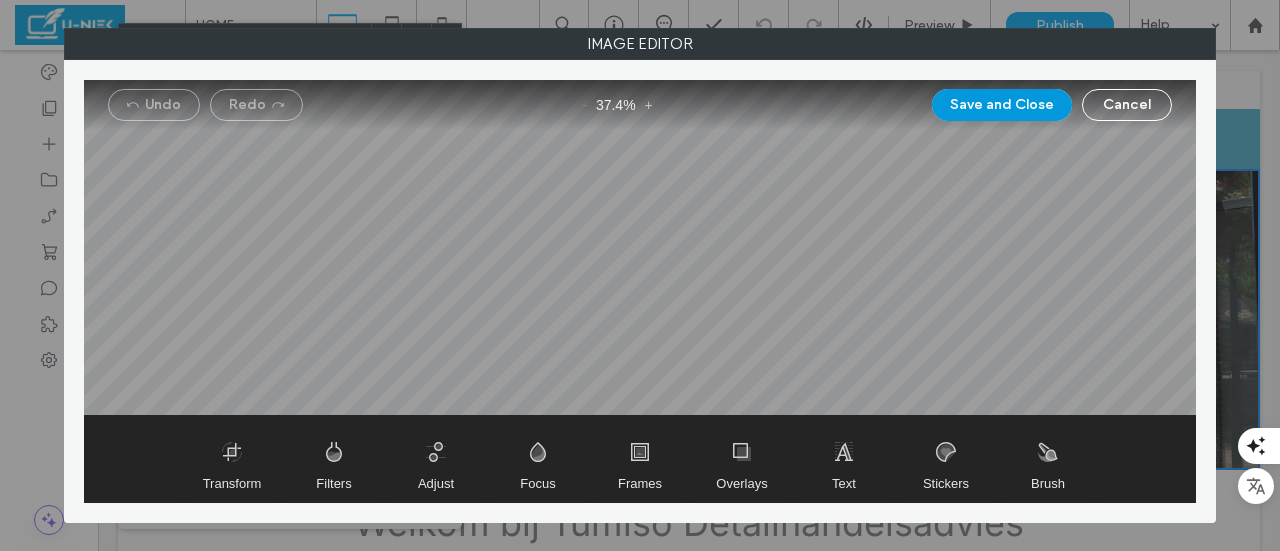 click on "Save and Close" at bounding box center (1002, 105) 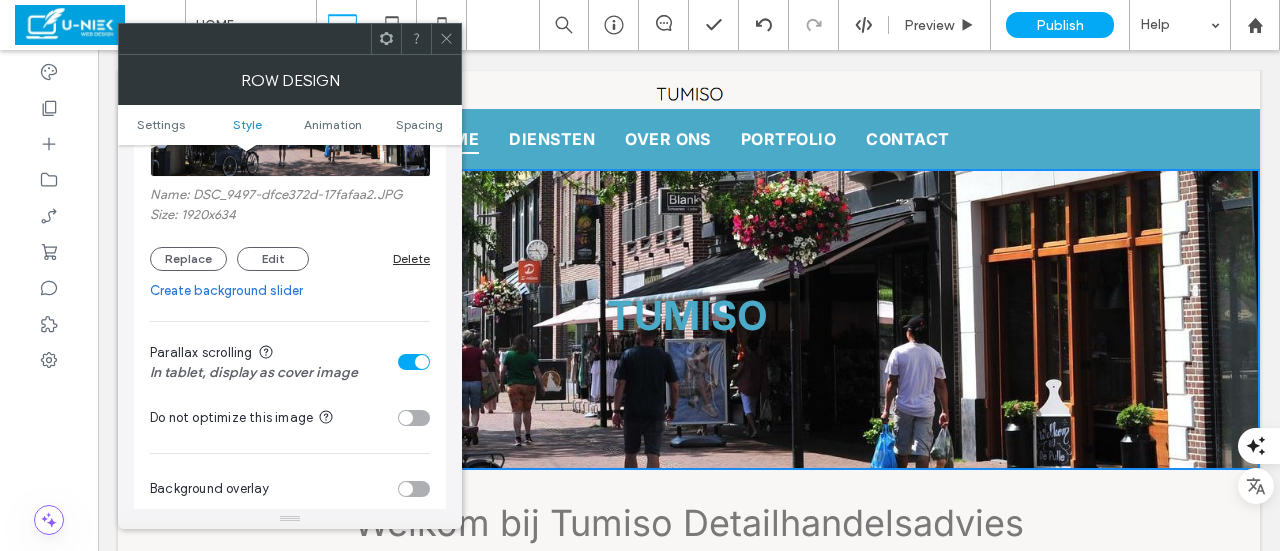 scroll, scrollTop: 400, scrollLeft: 0, axis: vertical 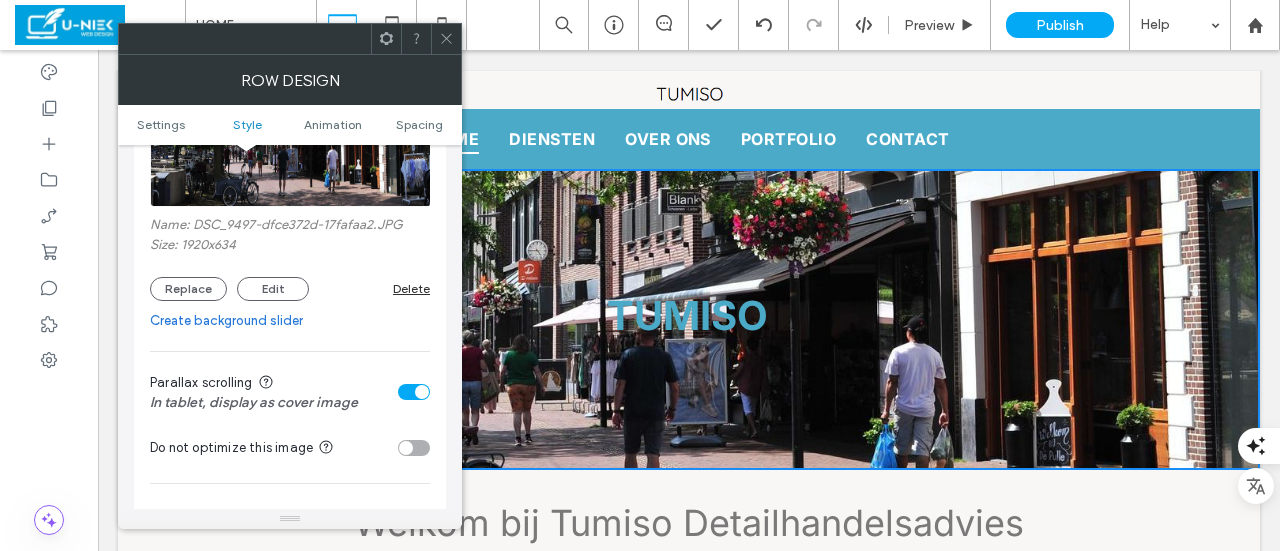 click on "Create background slider" at bounding box center (290, 321) 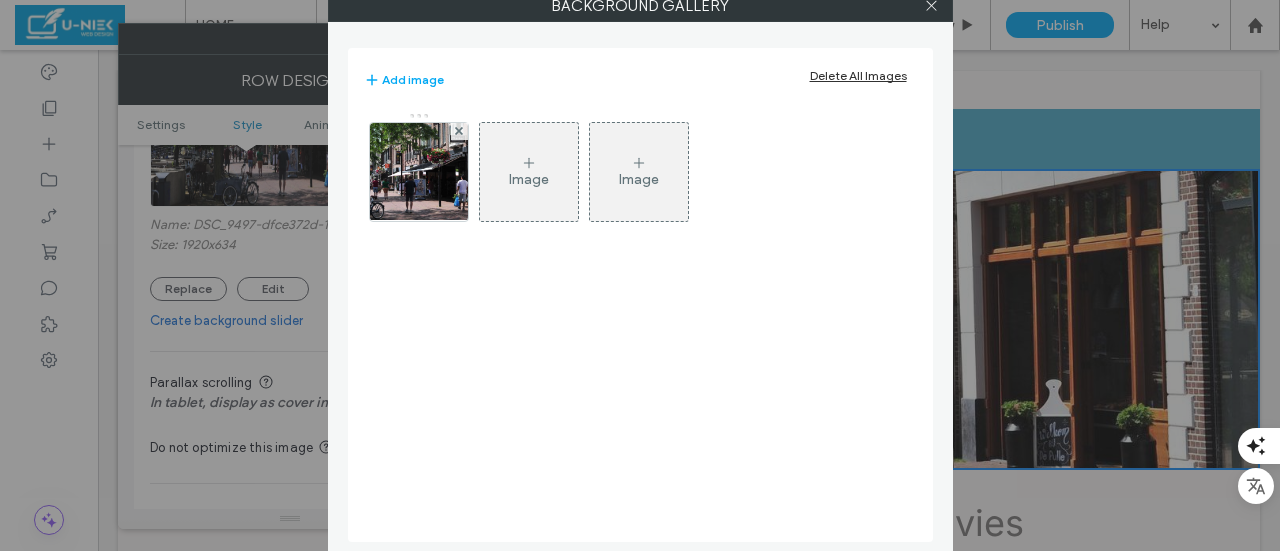 click 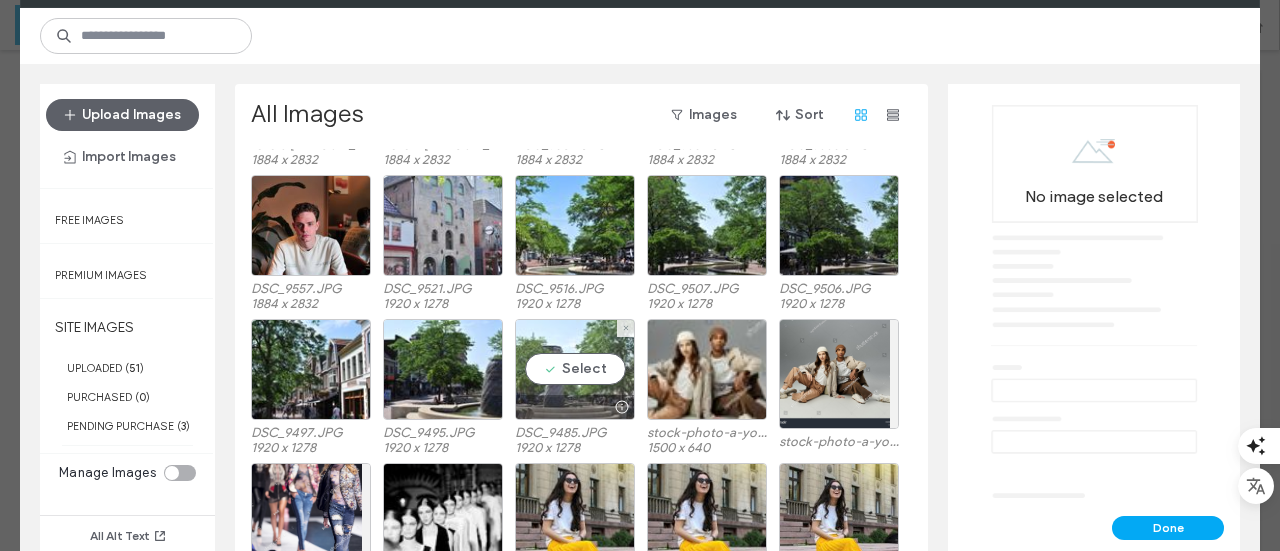 scroll, scrollTop: 208, scrollLeft: 0, axis: vertical 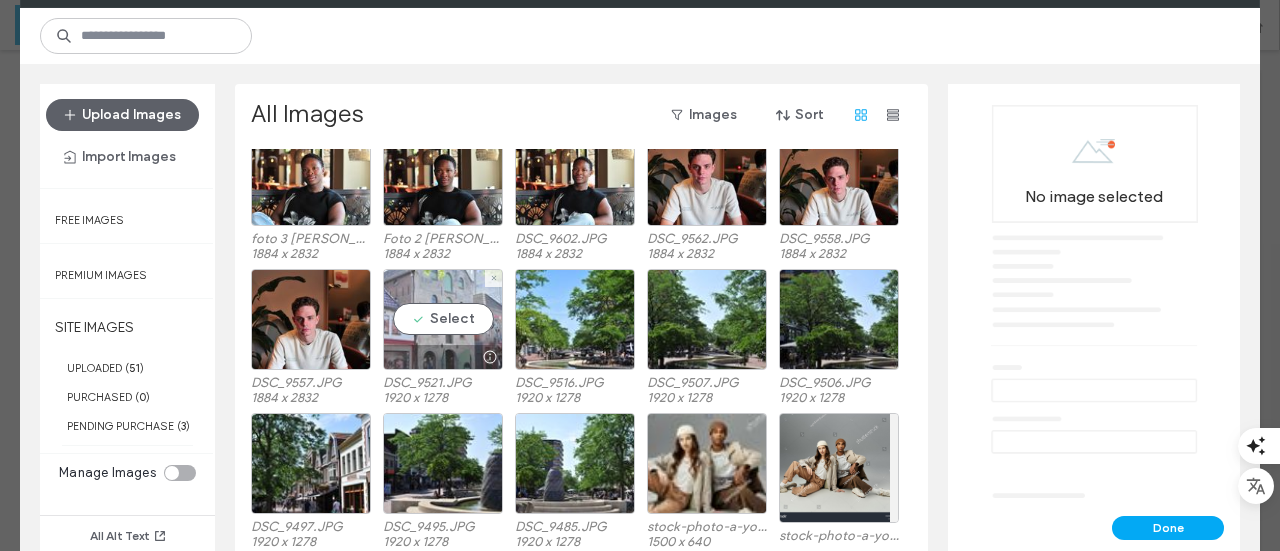 click on "Select" at bounding box center (443, 319) 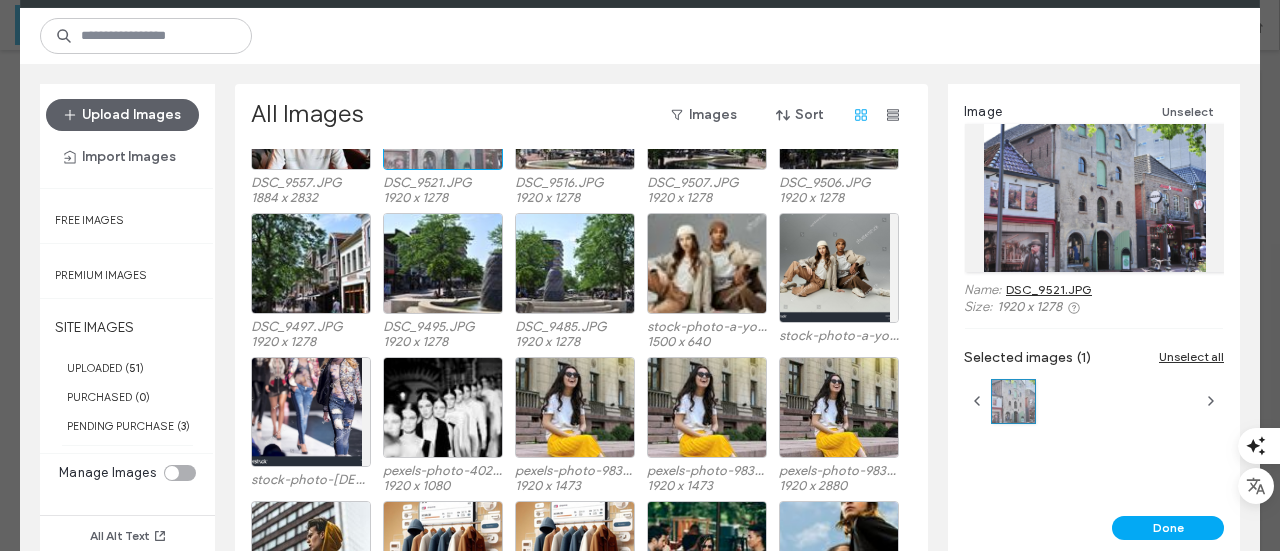 scroll, scrollTop: 508, scrollLeft: 0, axis: vertical 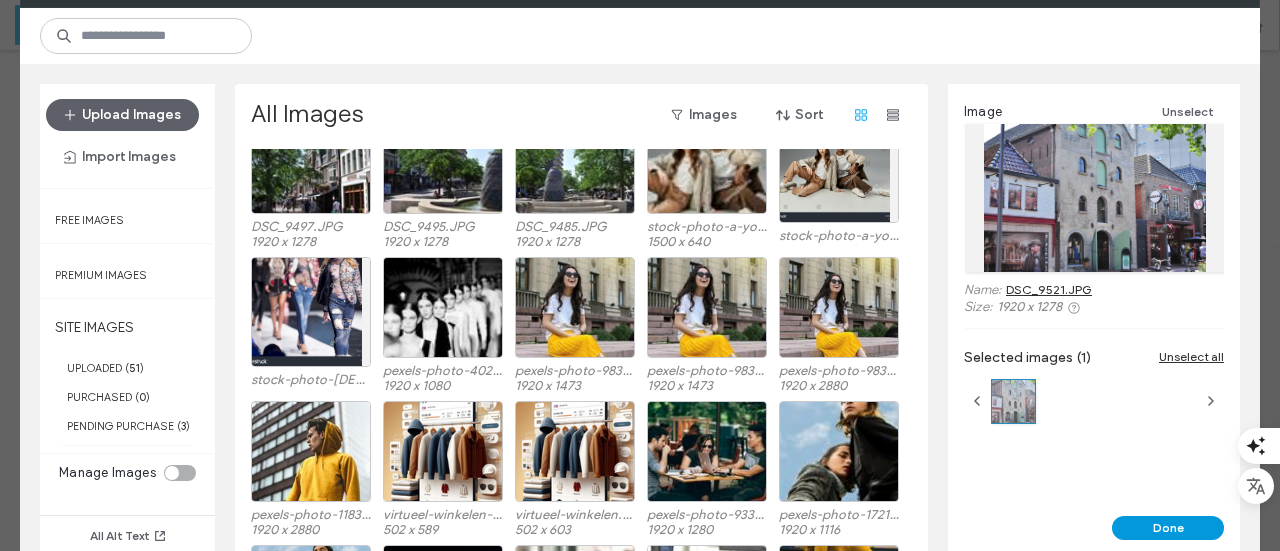 click on "Done" at bounding box center [1168, 528] 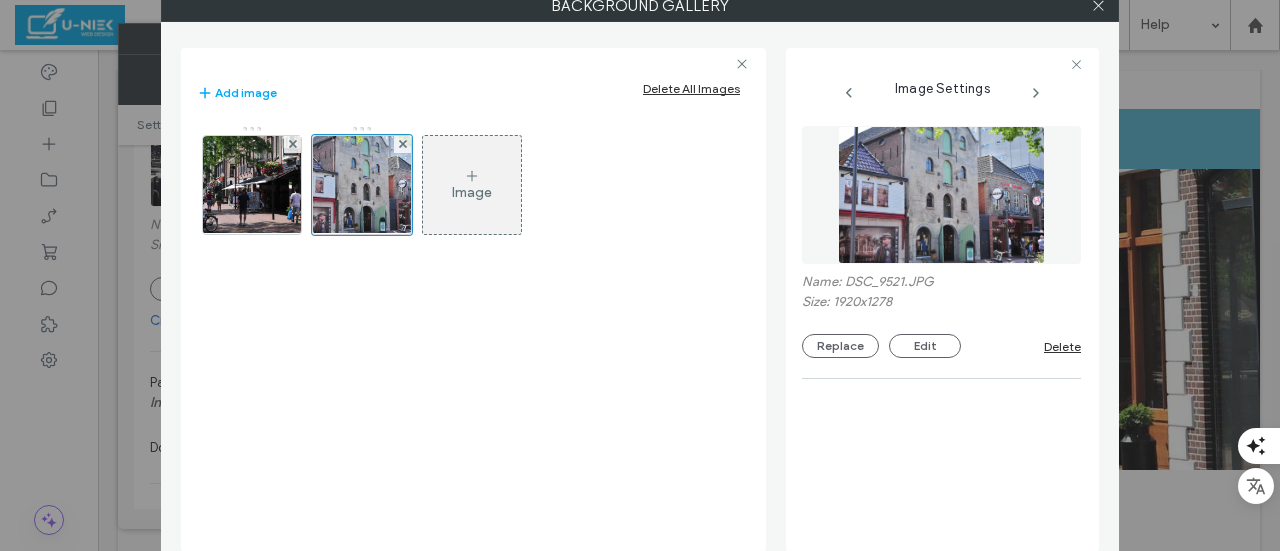 scroll, scrollTop: 370, scrollLeft: 0, axis: vertical 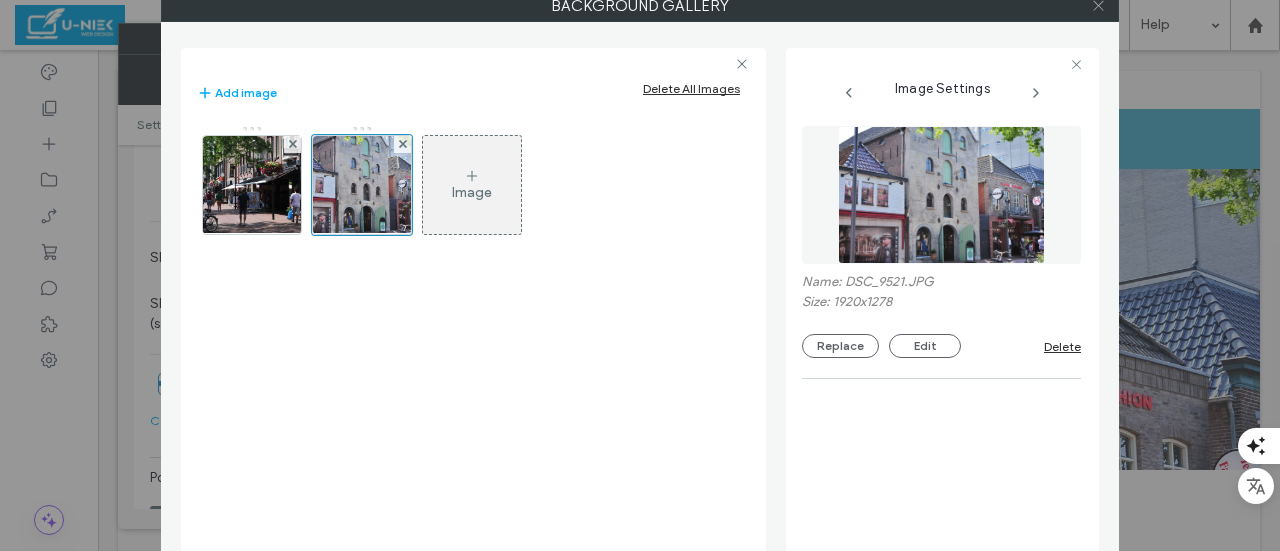 click 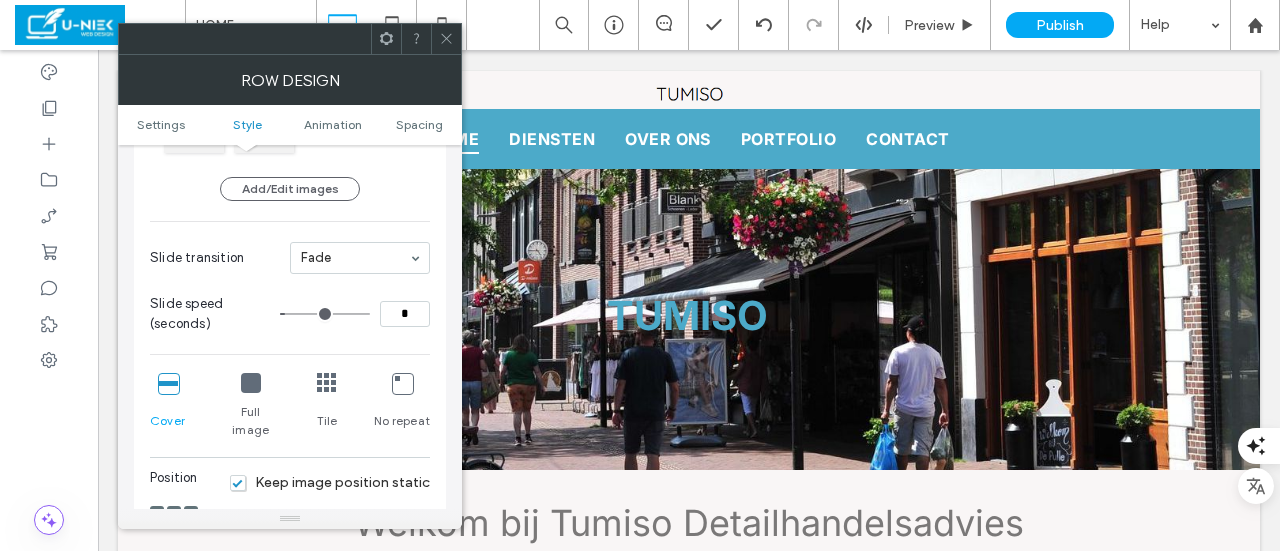 click 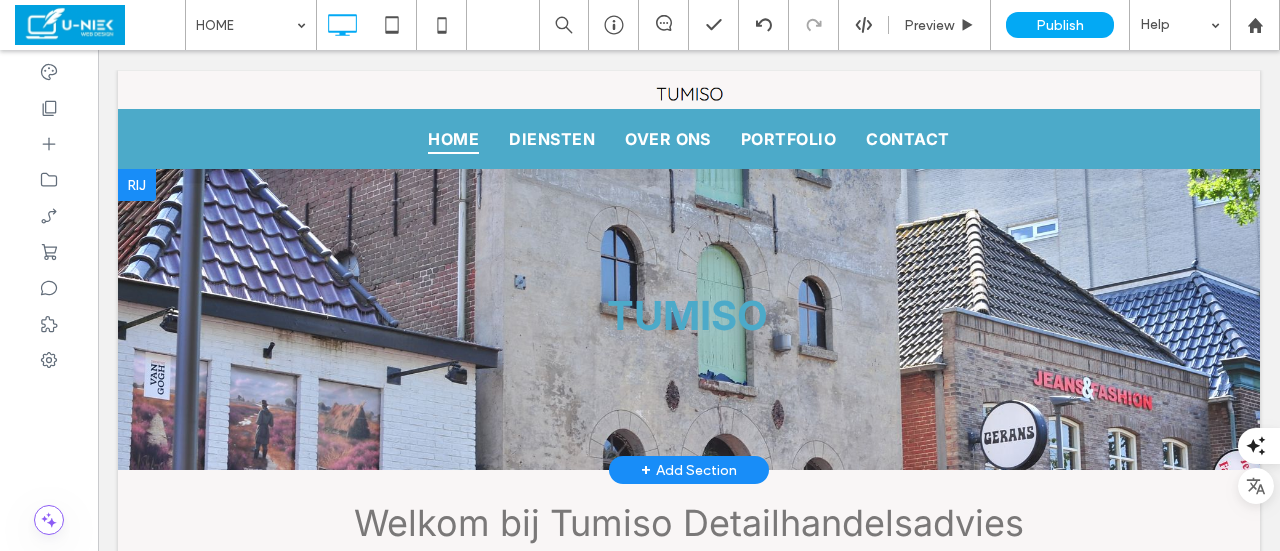 click at bounding box center (689, 319) 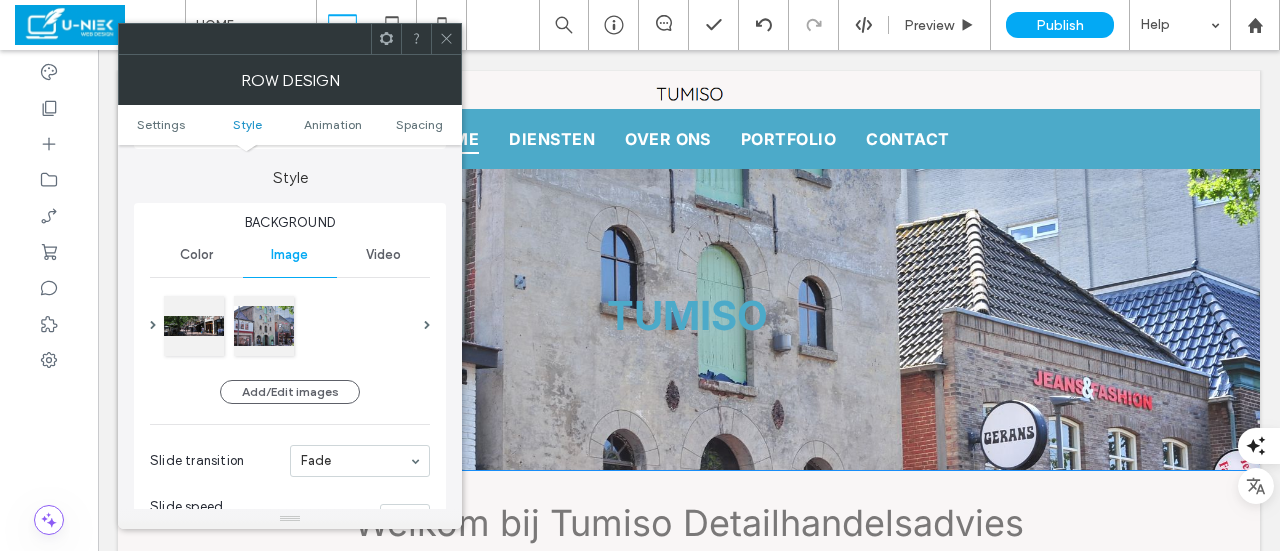 scroll, scrollTop: 200, scrollLeft: 0, axis: vertical 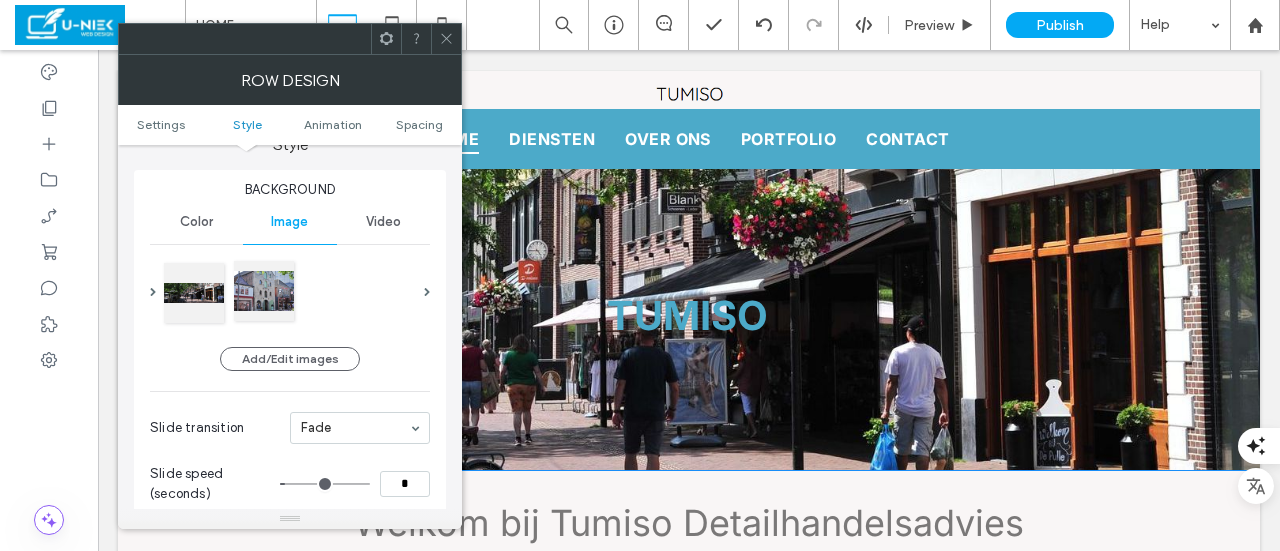 click at bounding box center [264, 291] 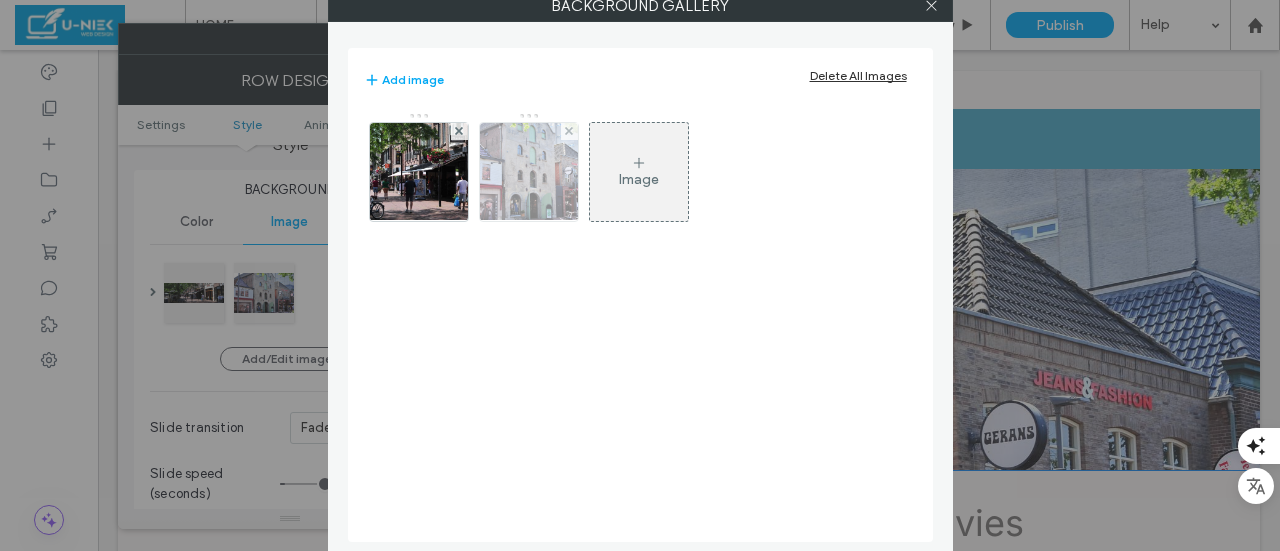click at bounding box center (528, 172) 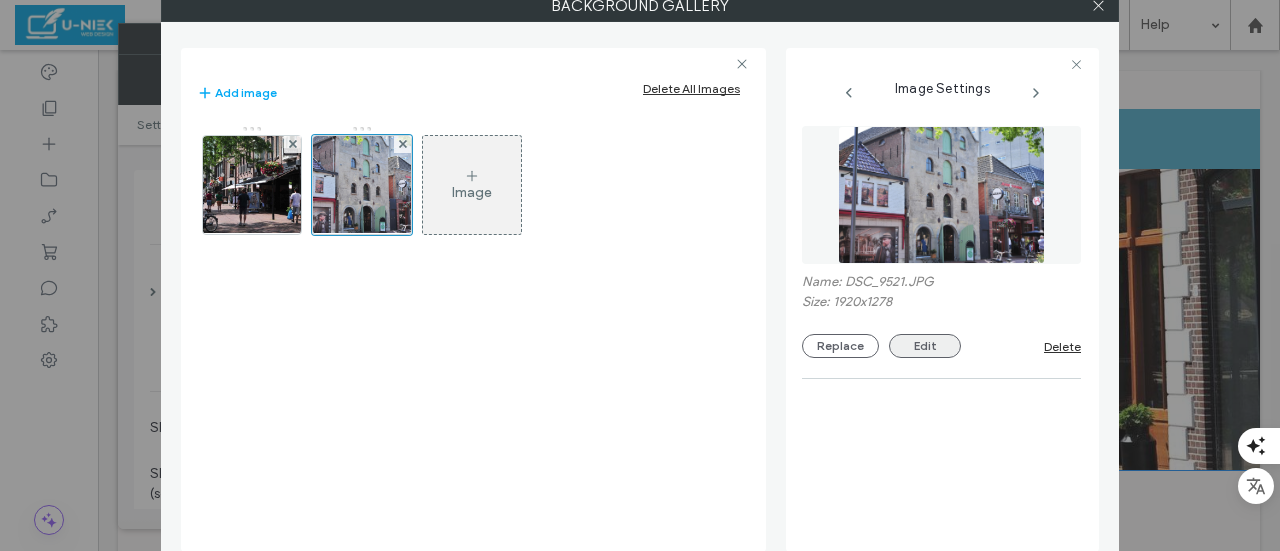 click on "Edit" at bounding box center (925, 346) 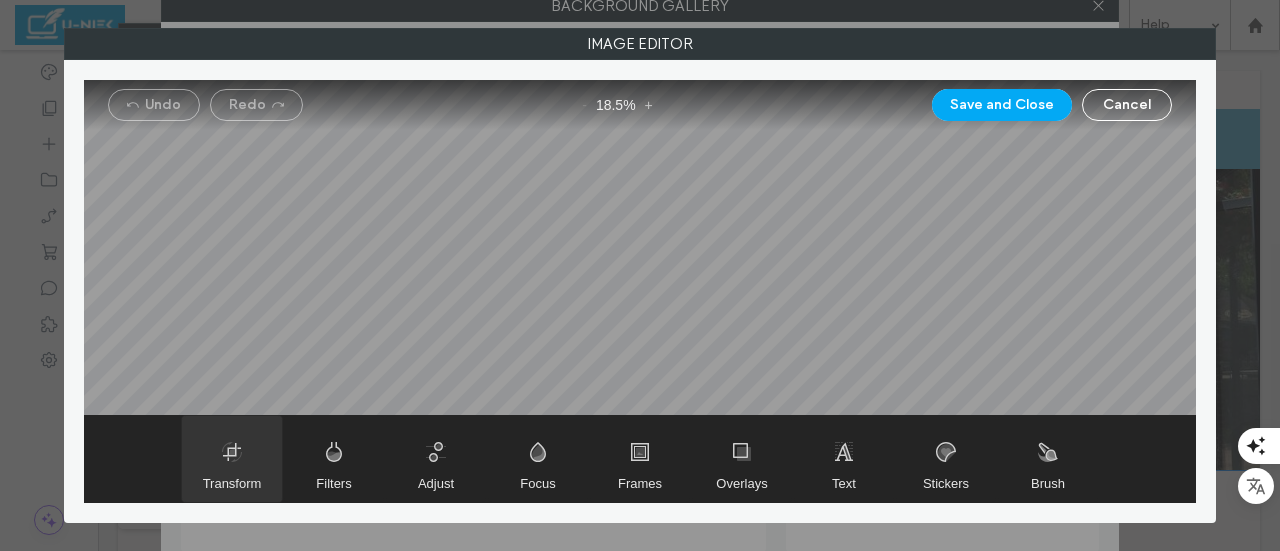 click at bounding box center [232, 459] 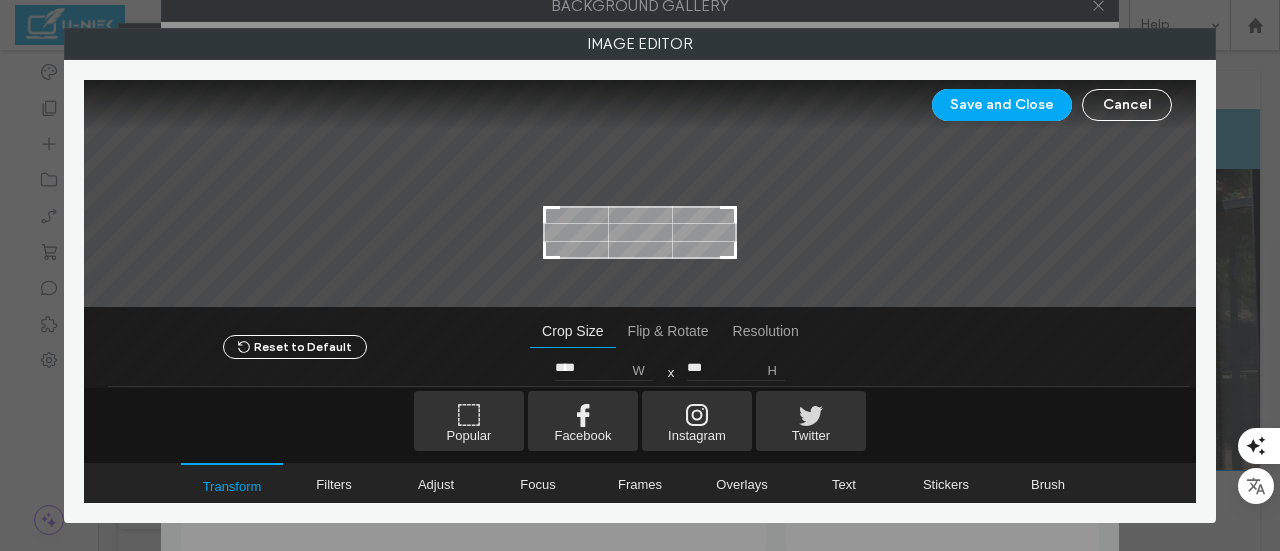 type on "***" 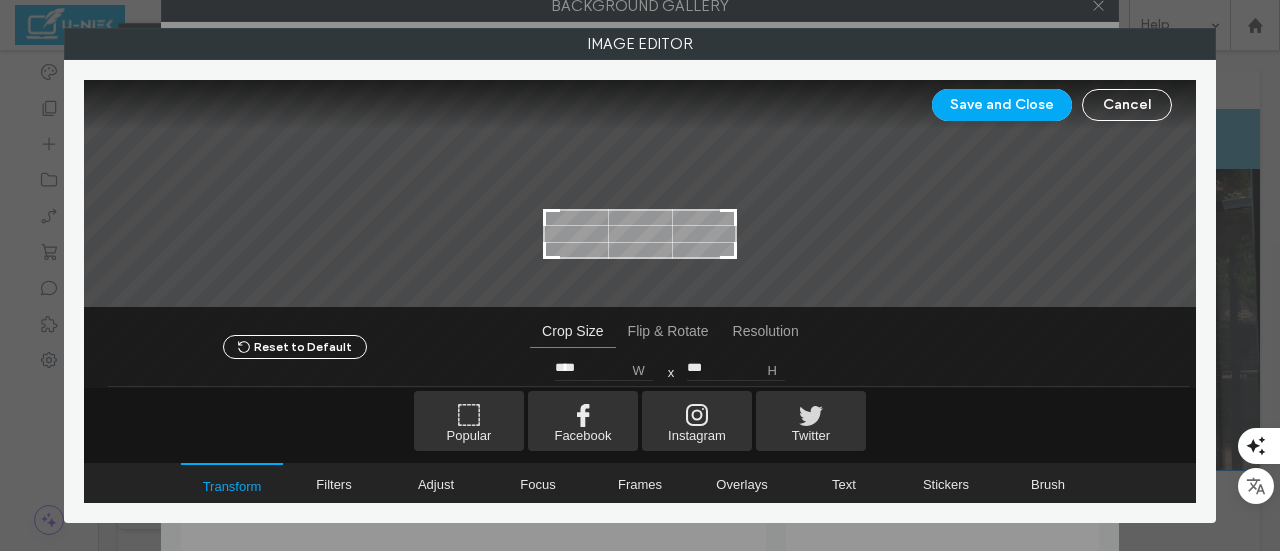 drag, startPoint x: 548, startPoint y: 128, endPoint x: 523, endPoint y: 221, distance: 96.30161 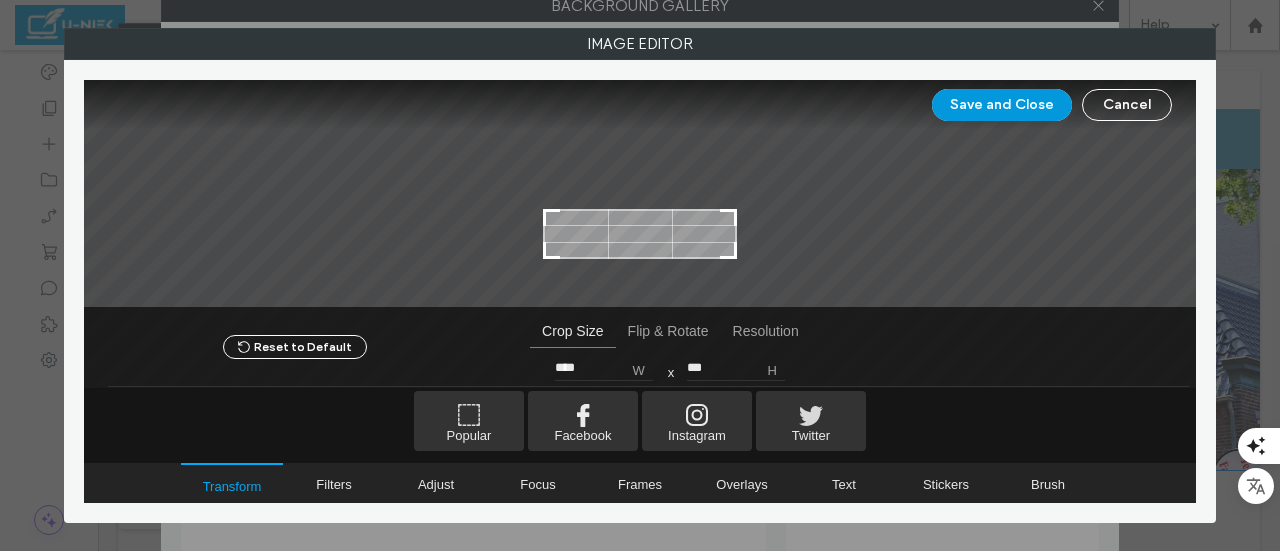 click on "Save and Close" at bounding box center [1002, 105] 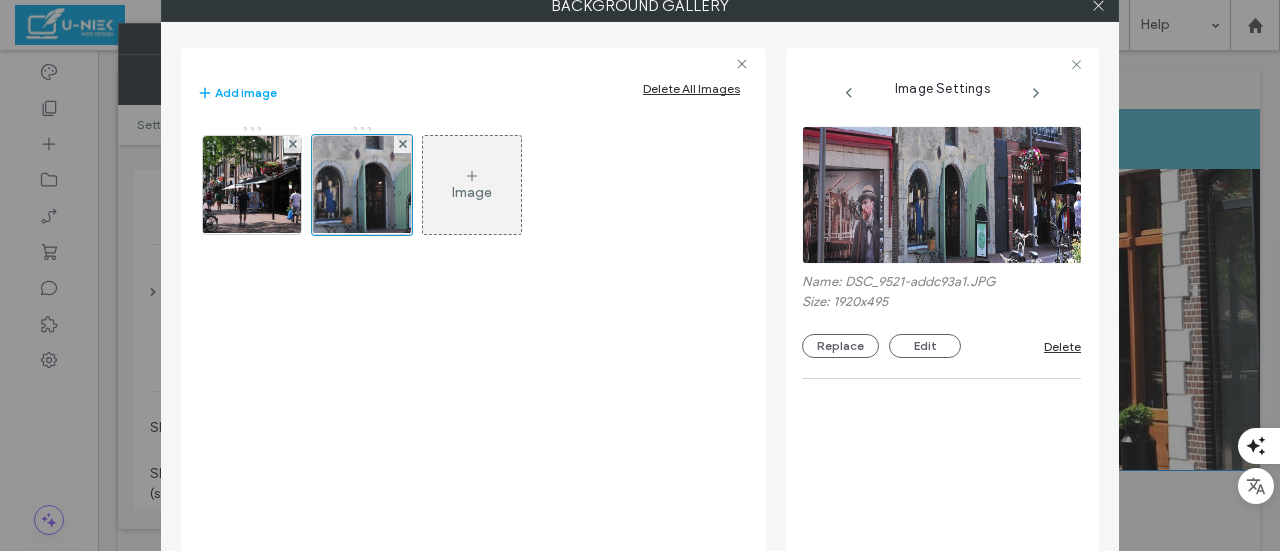 click 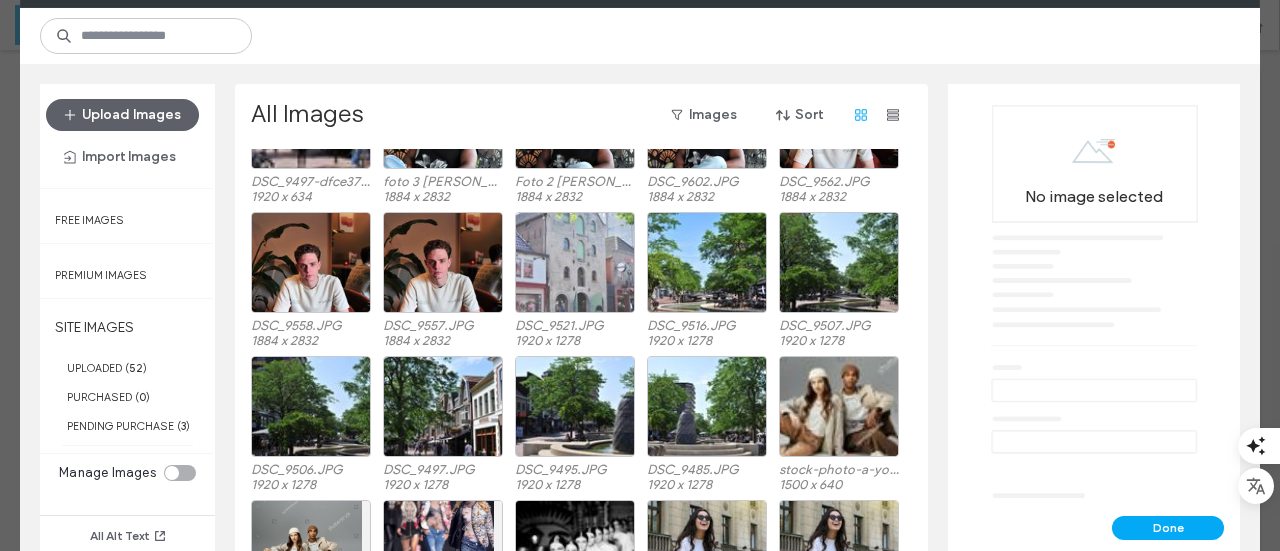 scroll, scrollTop: 300, scrollLeft: 0, axis: vertical 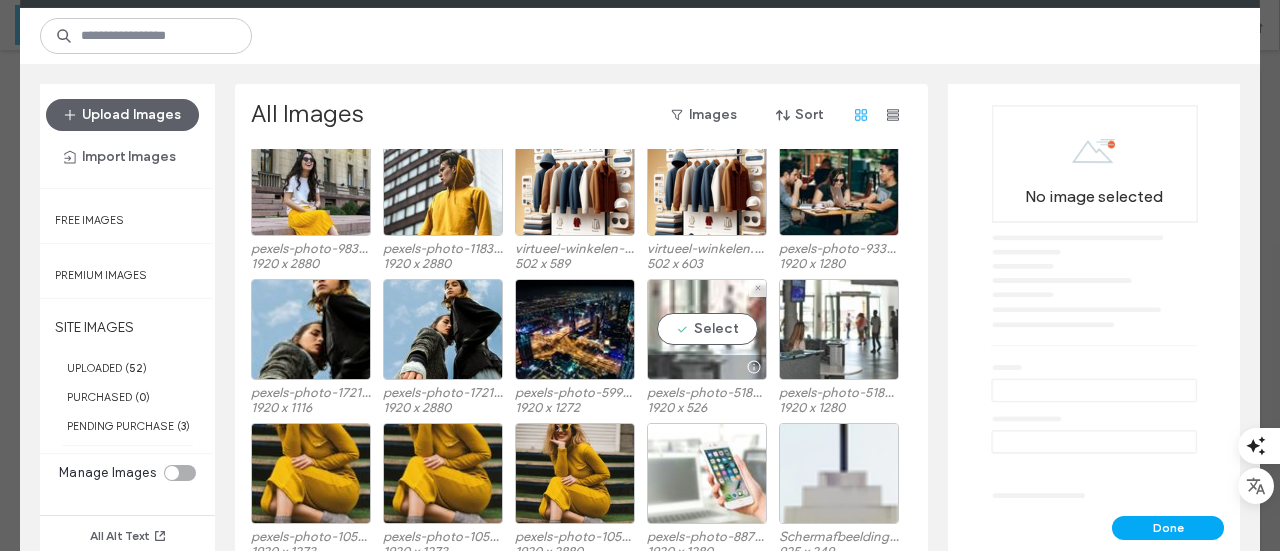 click on "Select" at bounding box center [707, 329] 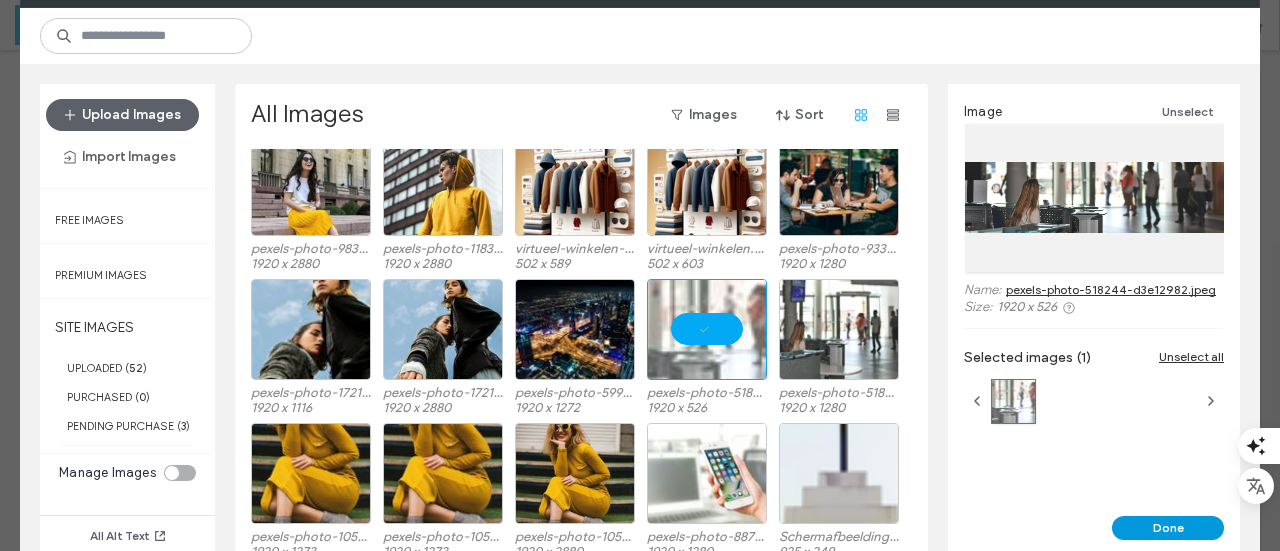 click on "Done" at bounding box center [1168, 528] 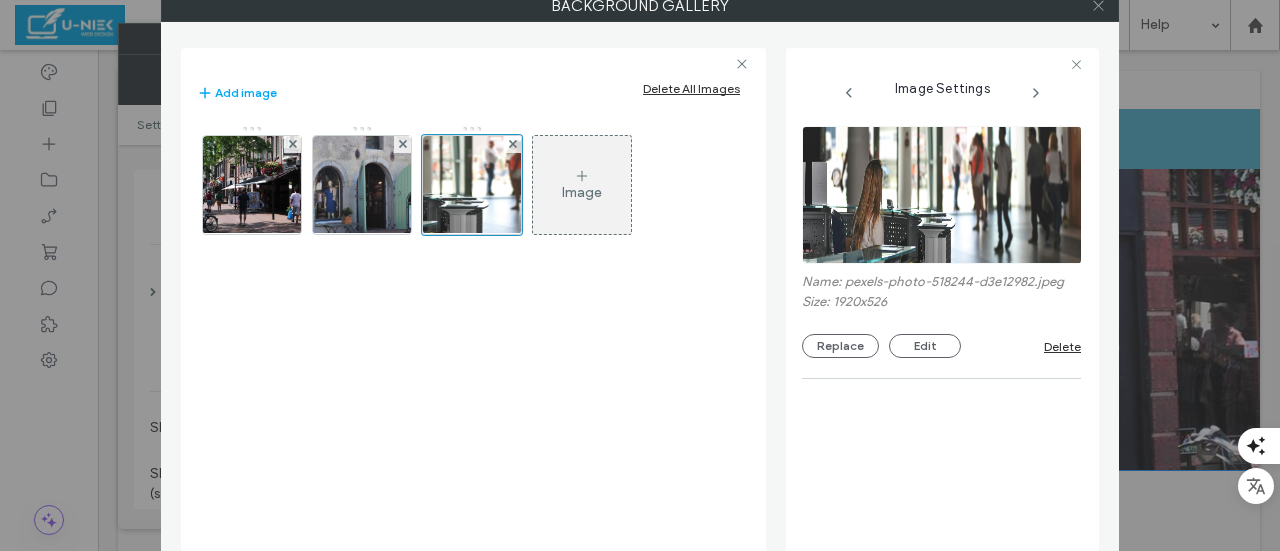 click 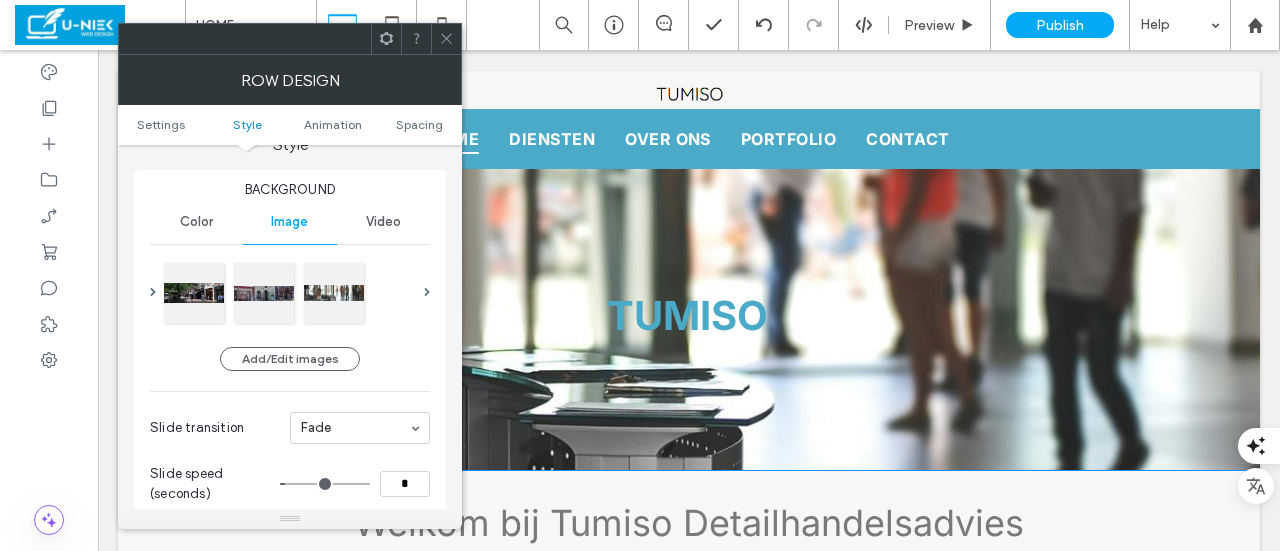click 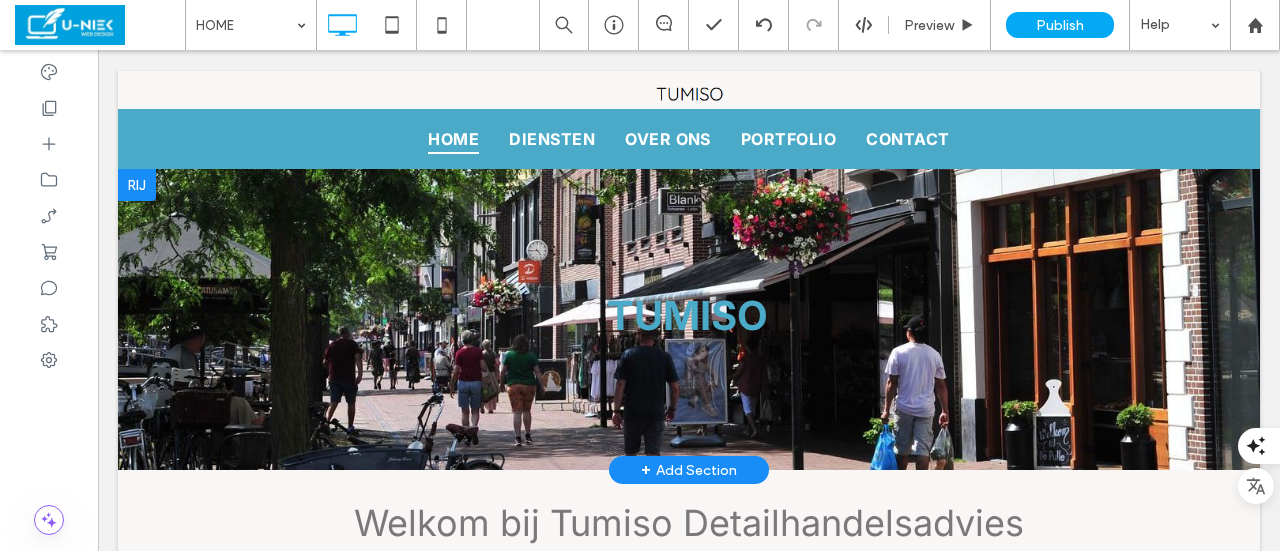 click at bounding box center (137, 185) 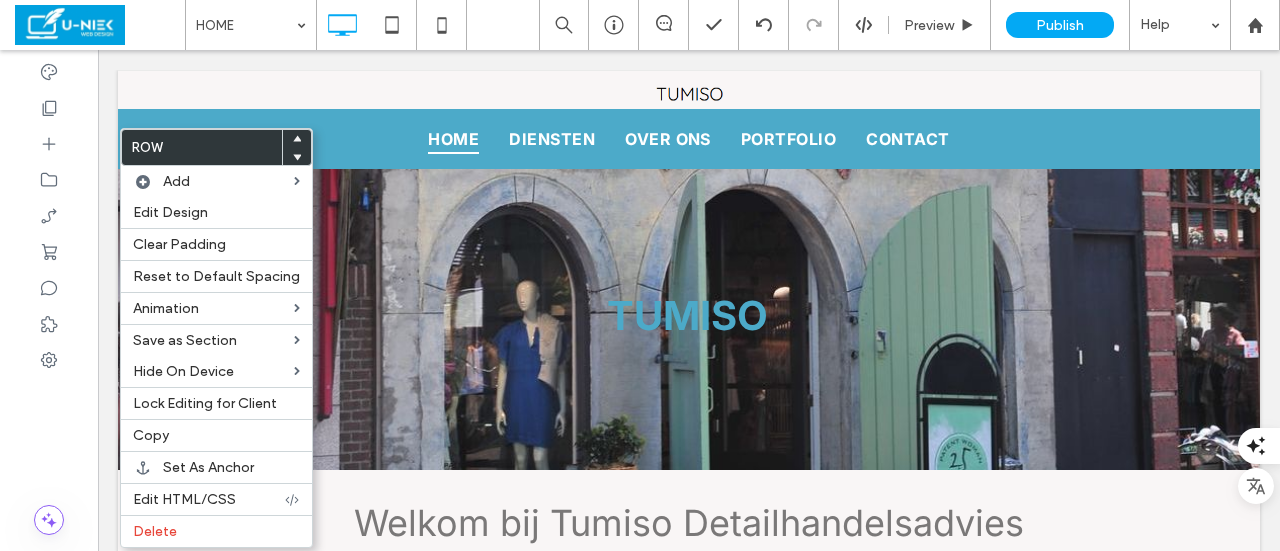 click at bounding box center (49, 300) 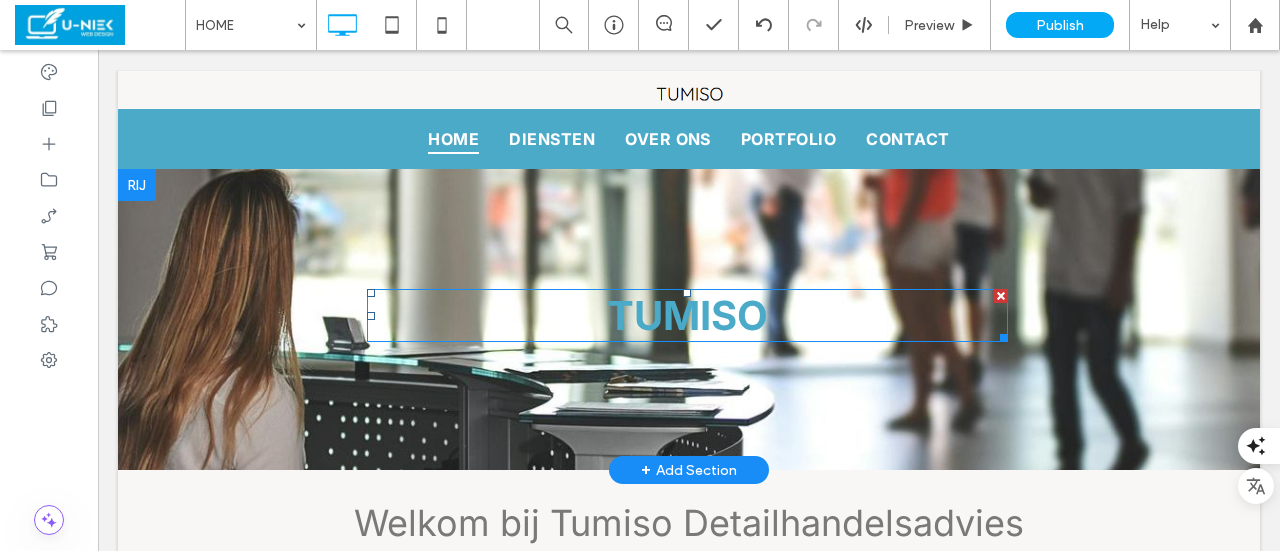 click on "TUMISO" at bounding box center [687, 315] 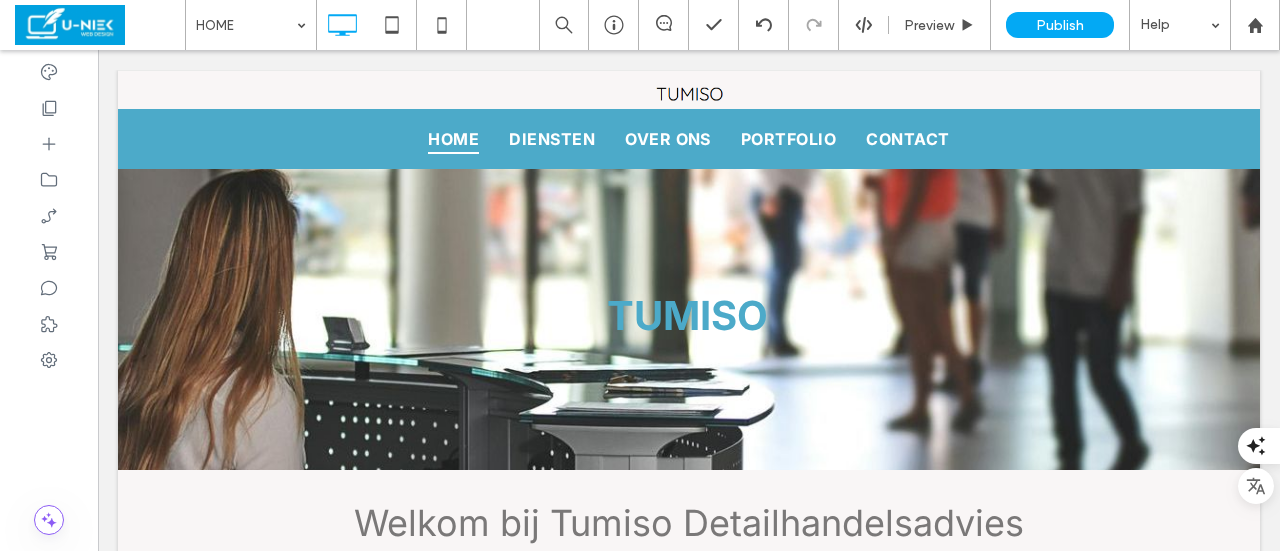 type on "*****" 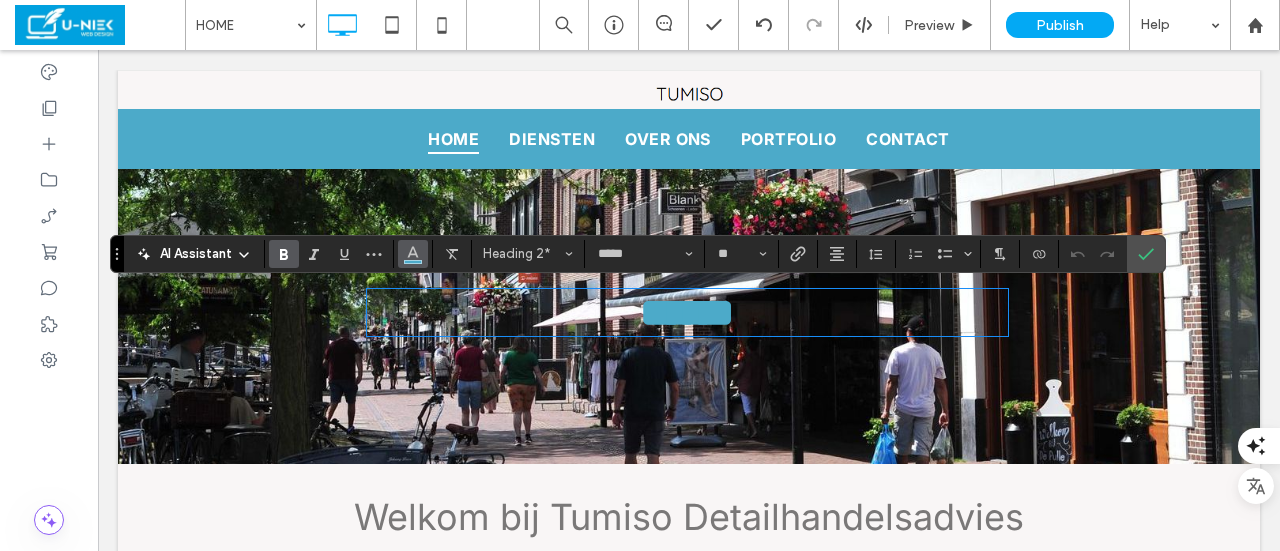 click at bounding box center (413, 252) 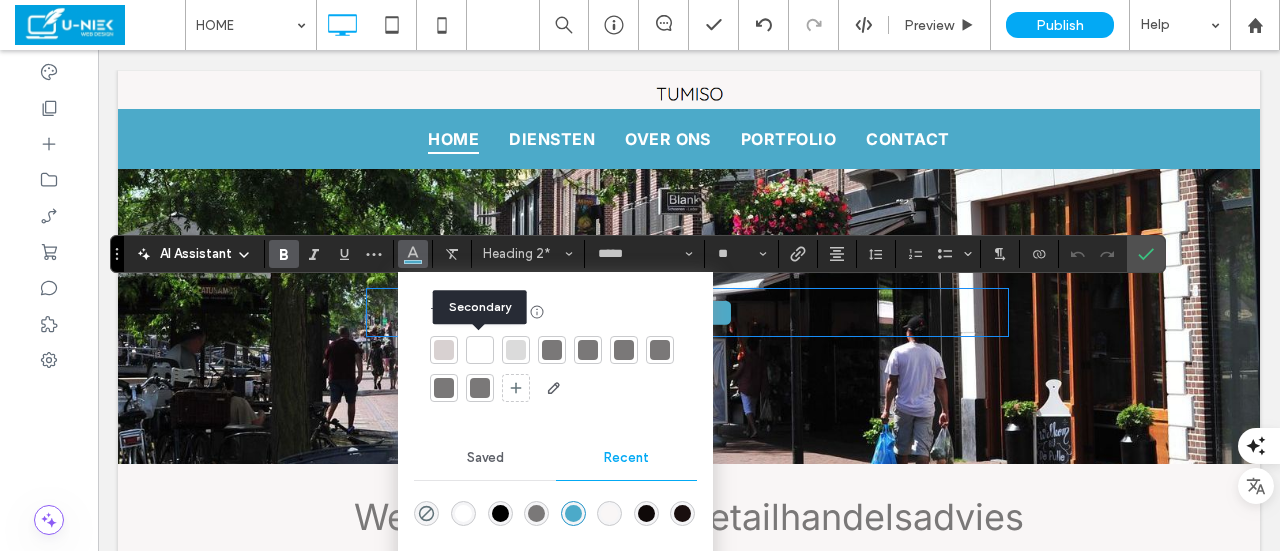 click at bounding box center (480, 350) 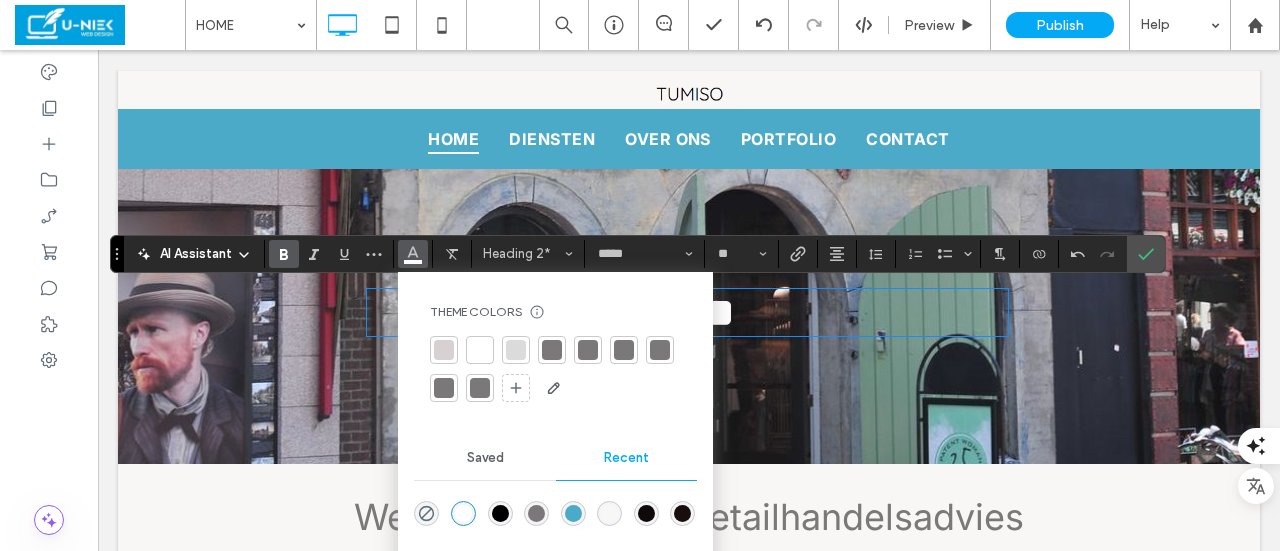 click at bounding box center (49, 300) 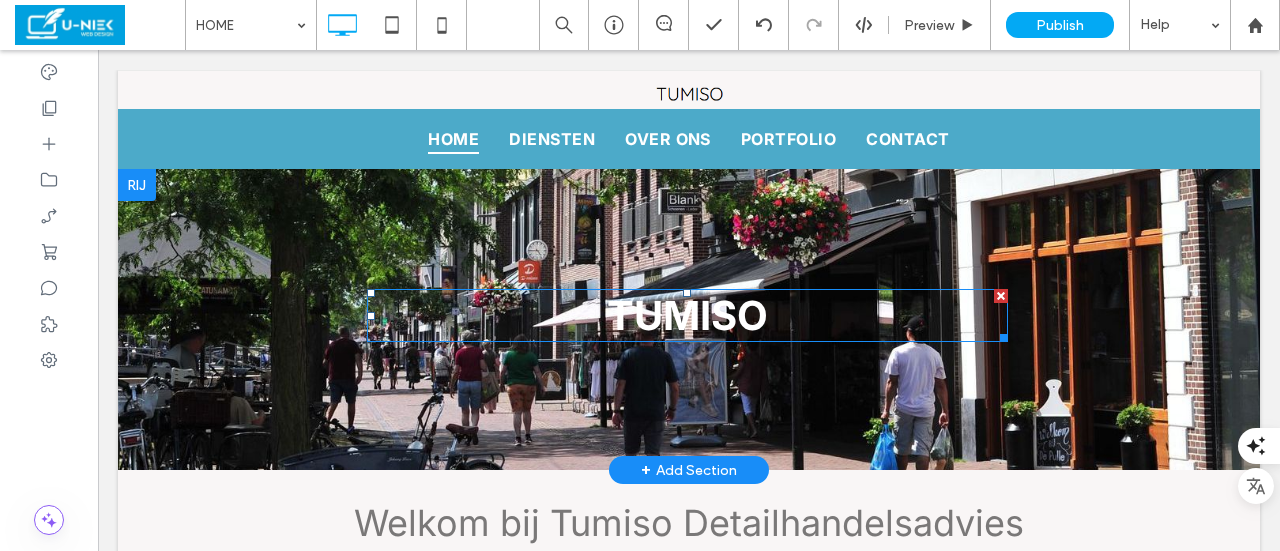 click on "TUMISO" at bounding box center [687, 315] 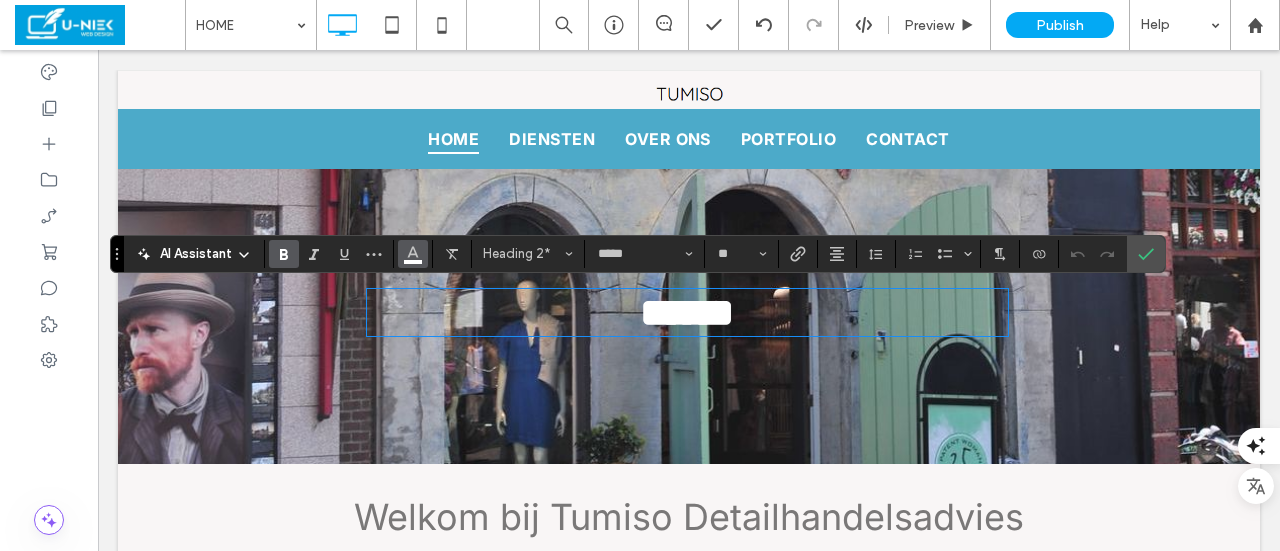 click 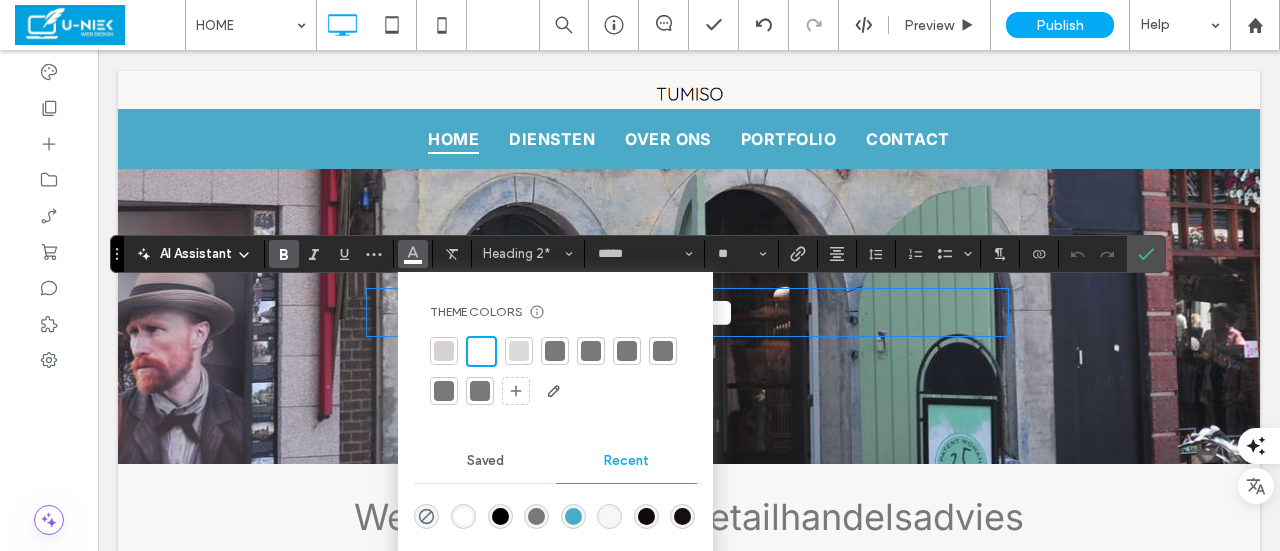 click at bounding box center [573, 516] 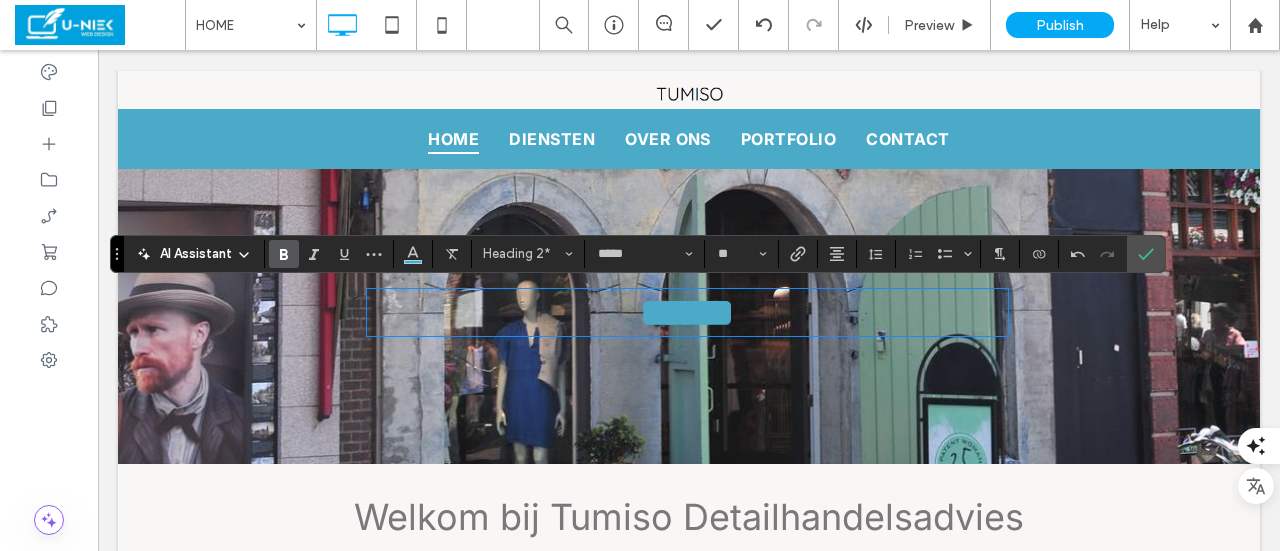 click at bounding box center [49, 300] 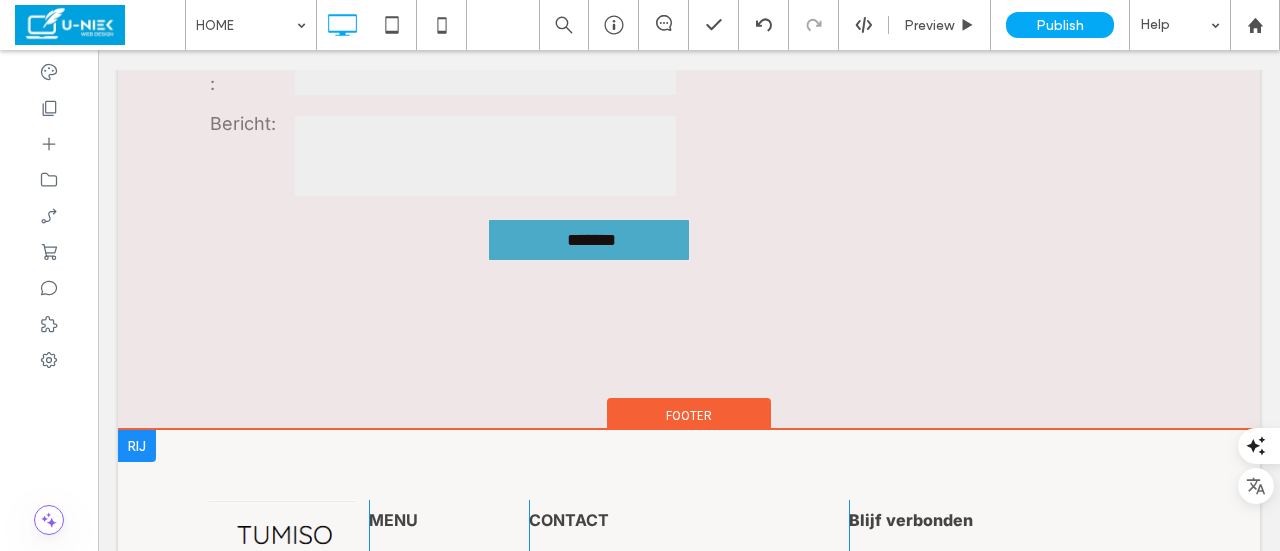 scroll, scrollTop: 2565, scrollLeft: 0, axis: vertical 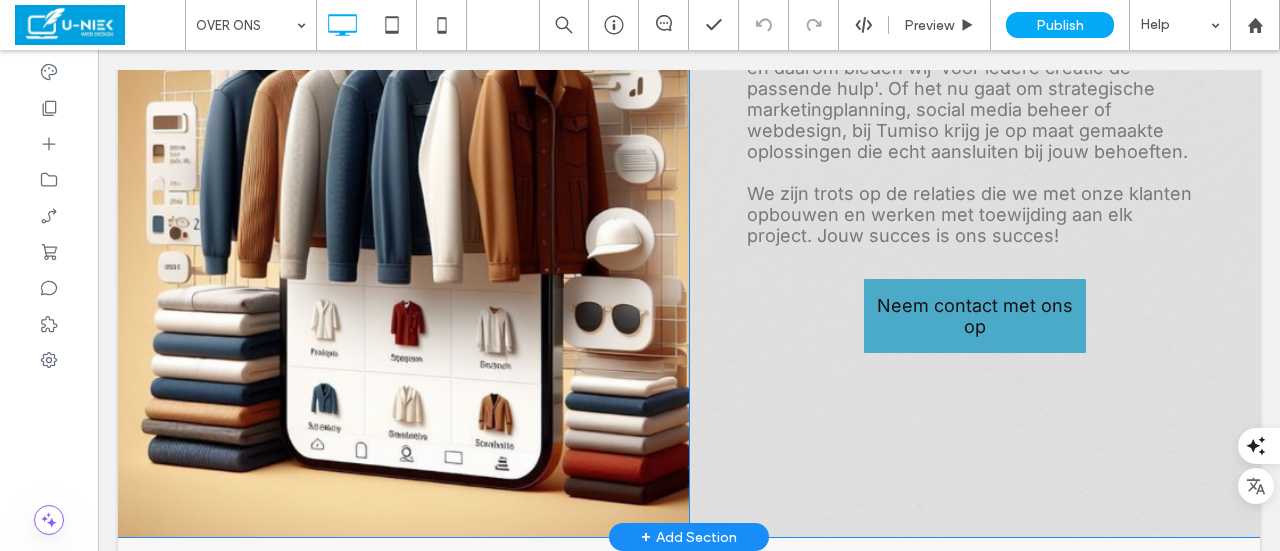 click on "+ Add Section" at bounding box center [689, 537] 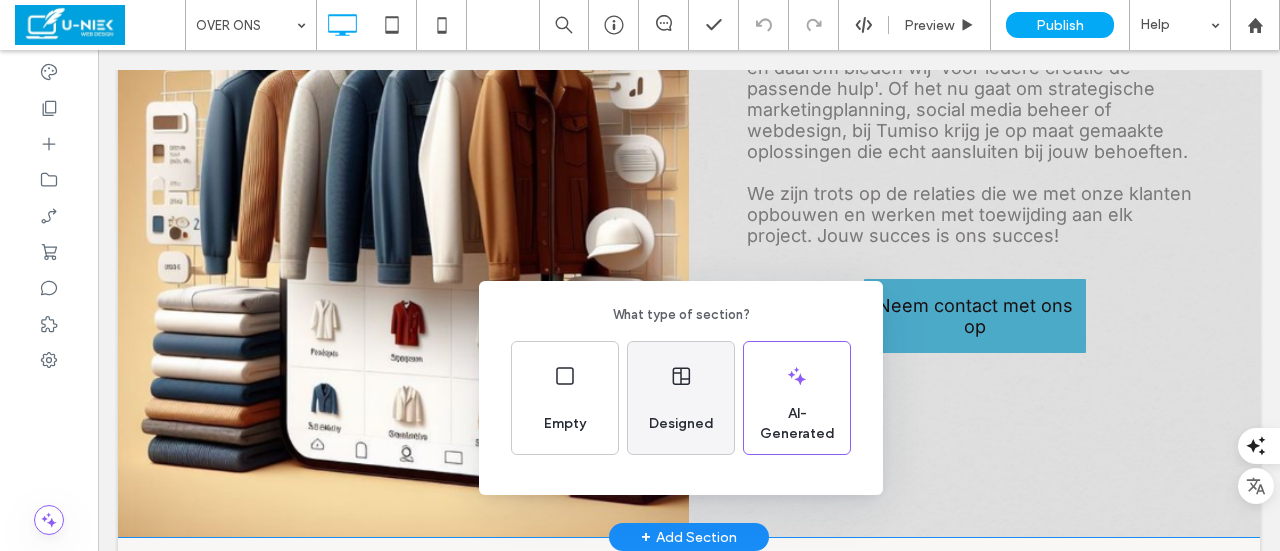 click 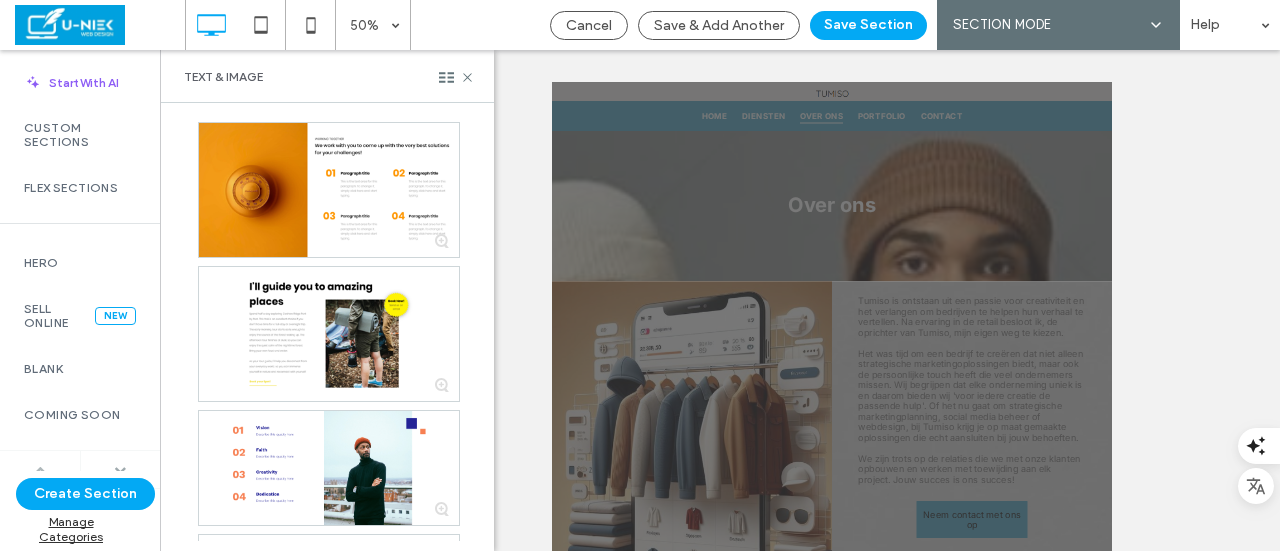 click at bounding box center (120, 470) 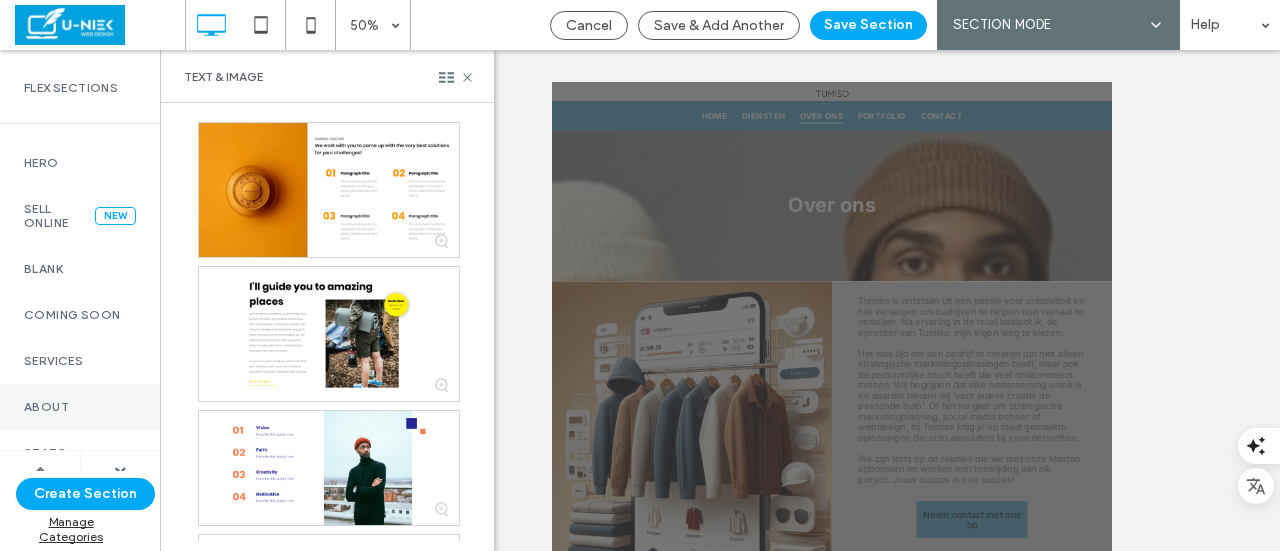 click on "About" at bounding box center (80, 407) 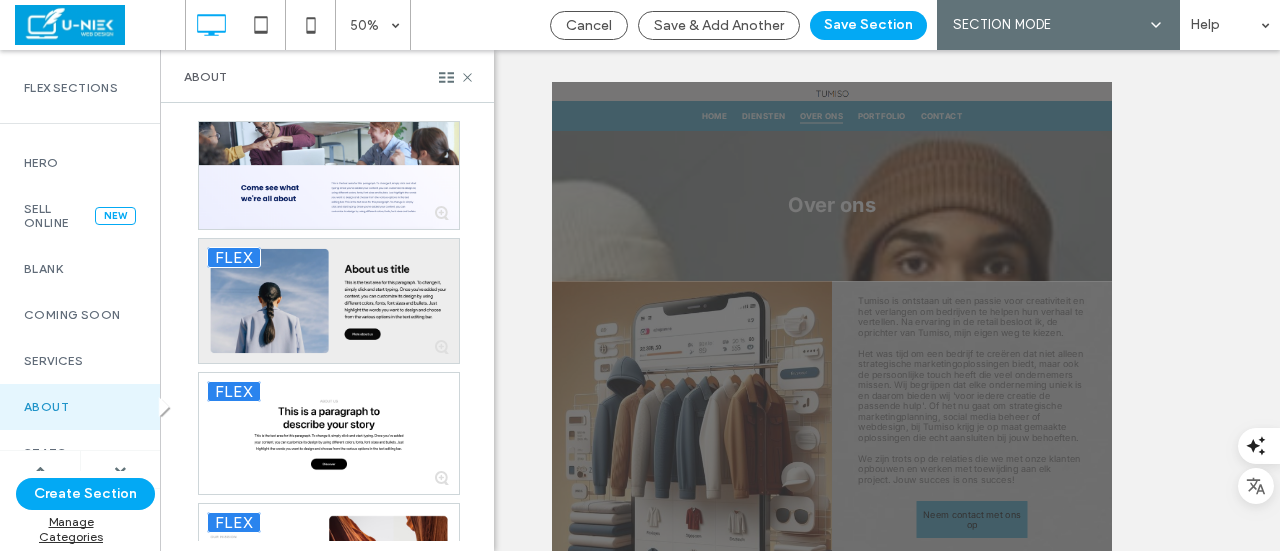 scroll, scrollTop: 0, scrollLeft: 0, axis: both 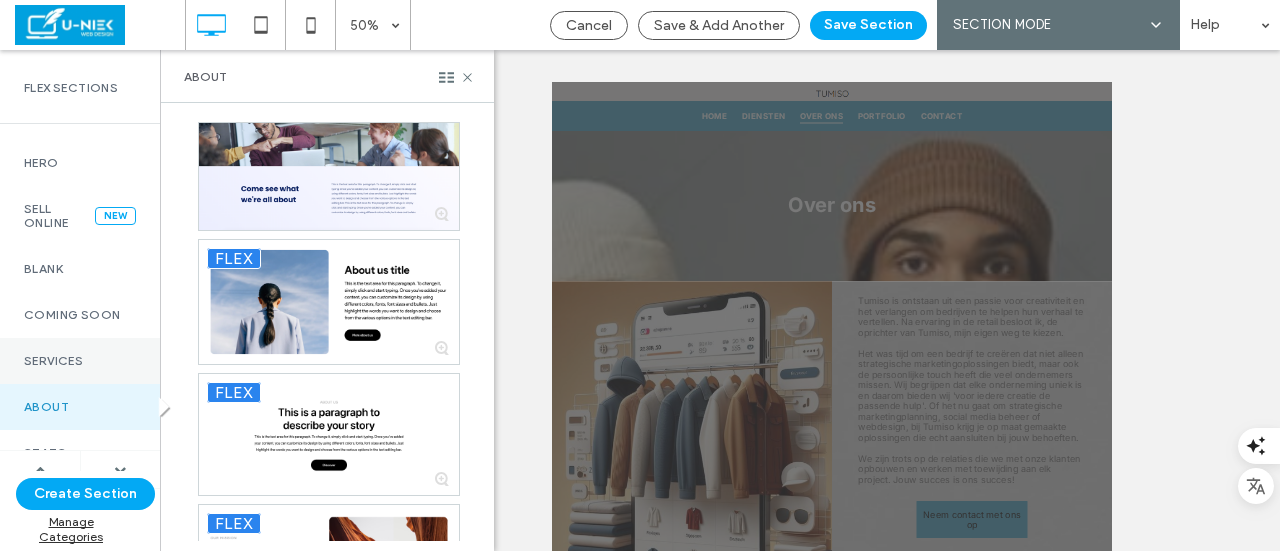 click on "Services" at bounding box center (80, 361) 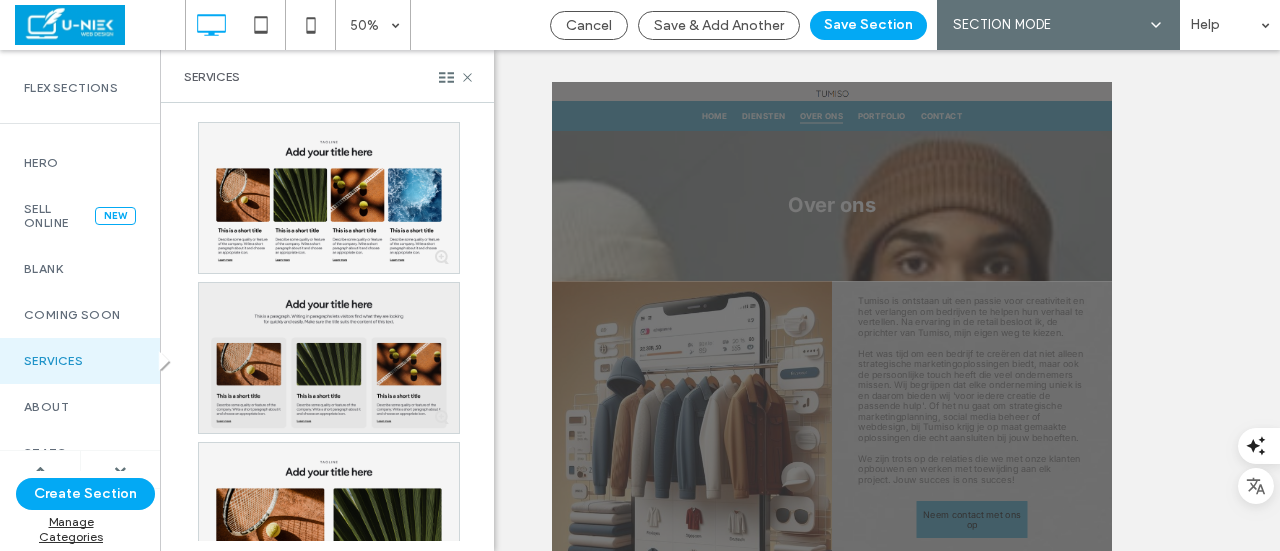click at bounding box center (329, 358) 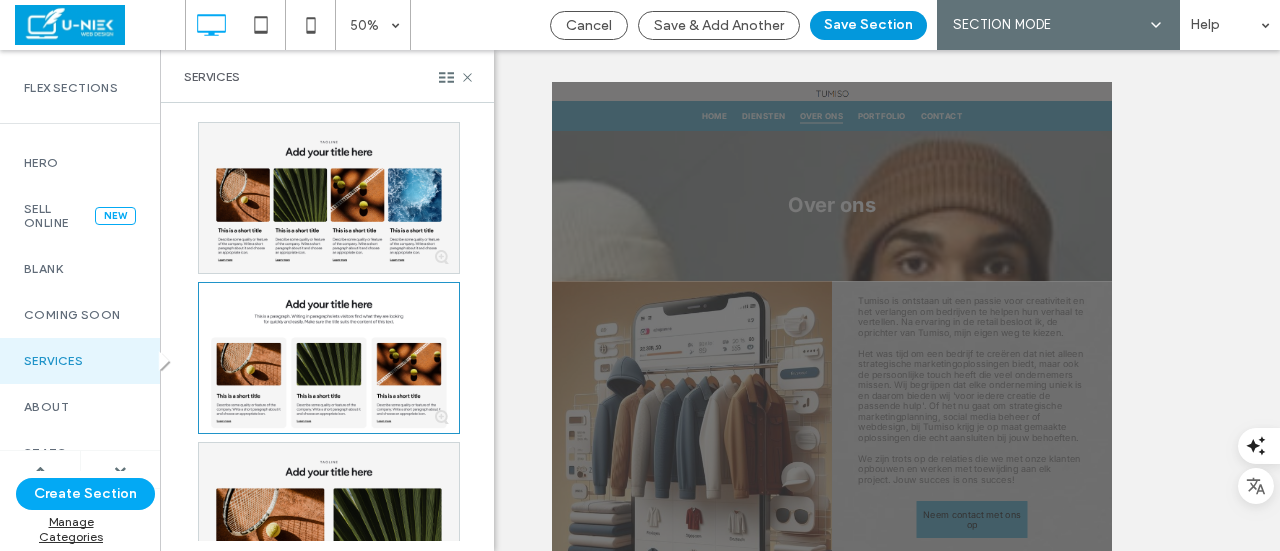 click on "Save Section" at bounding box center [868, 25] 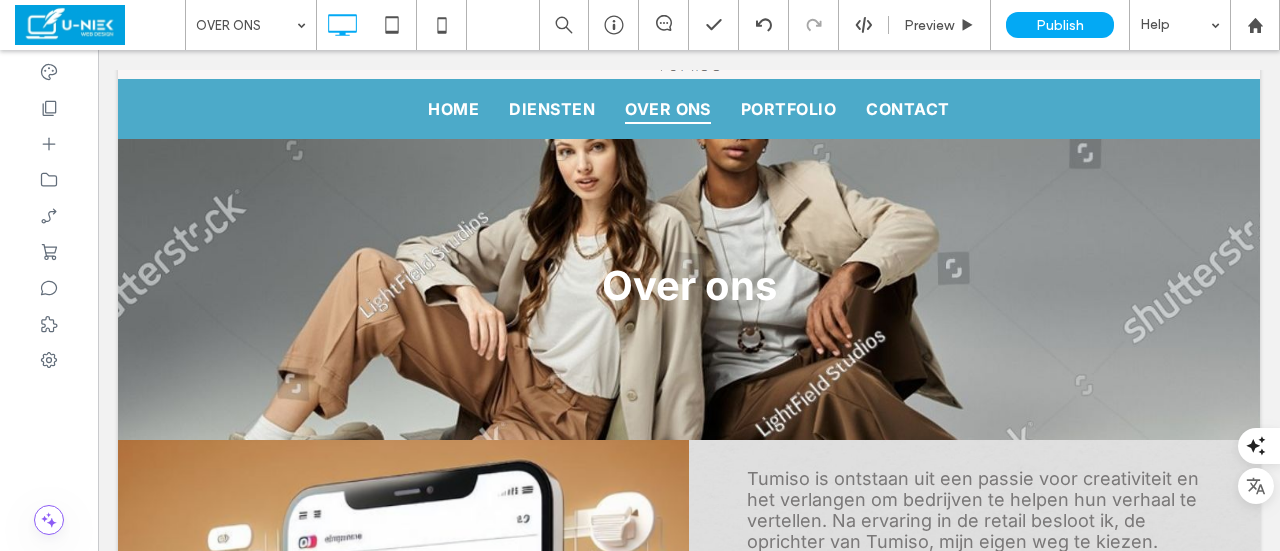 scroll, scrollTop: 0, scrollLeft: 0, axis: both 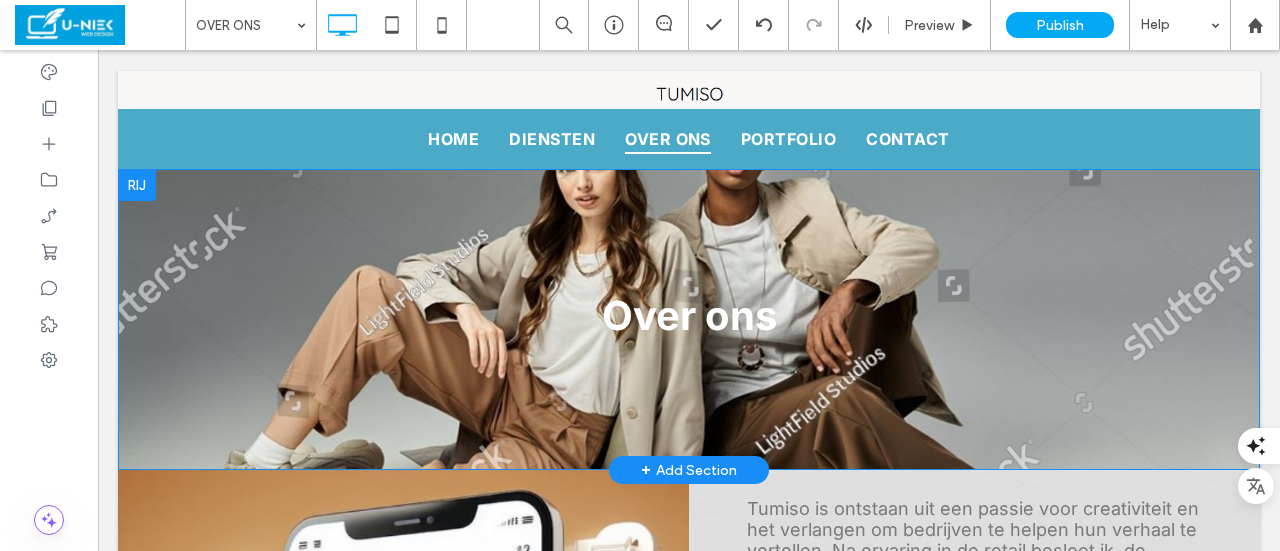 click at bounding box center (137, 185) 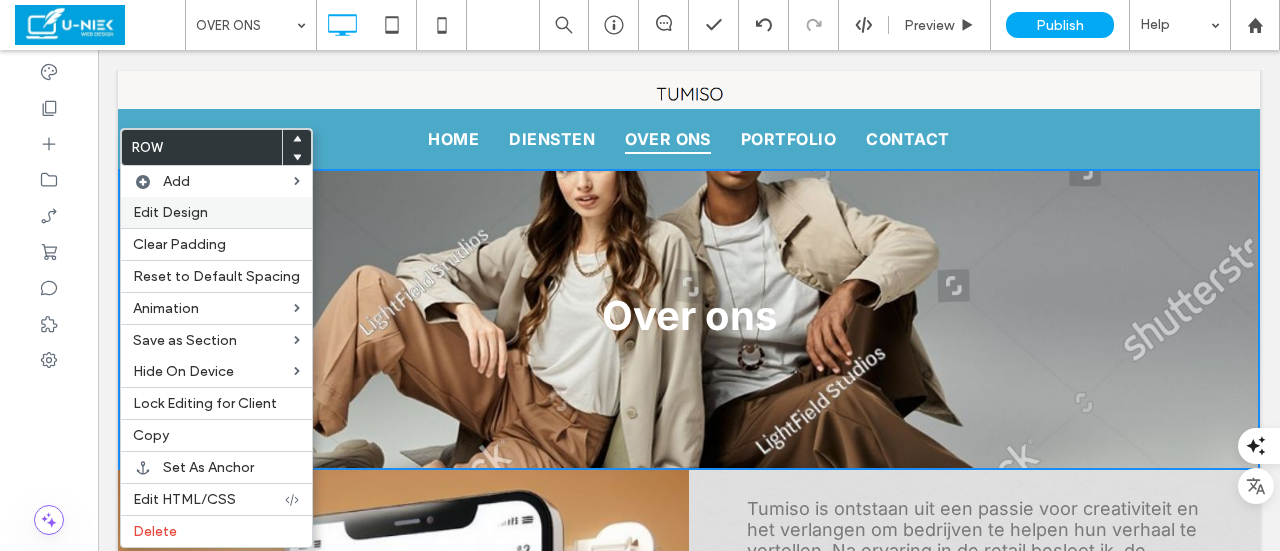 click on "Edit Design" at bounding box center (170, 212) 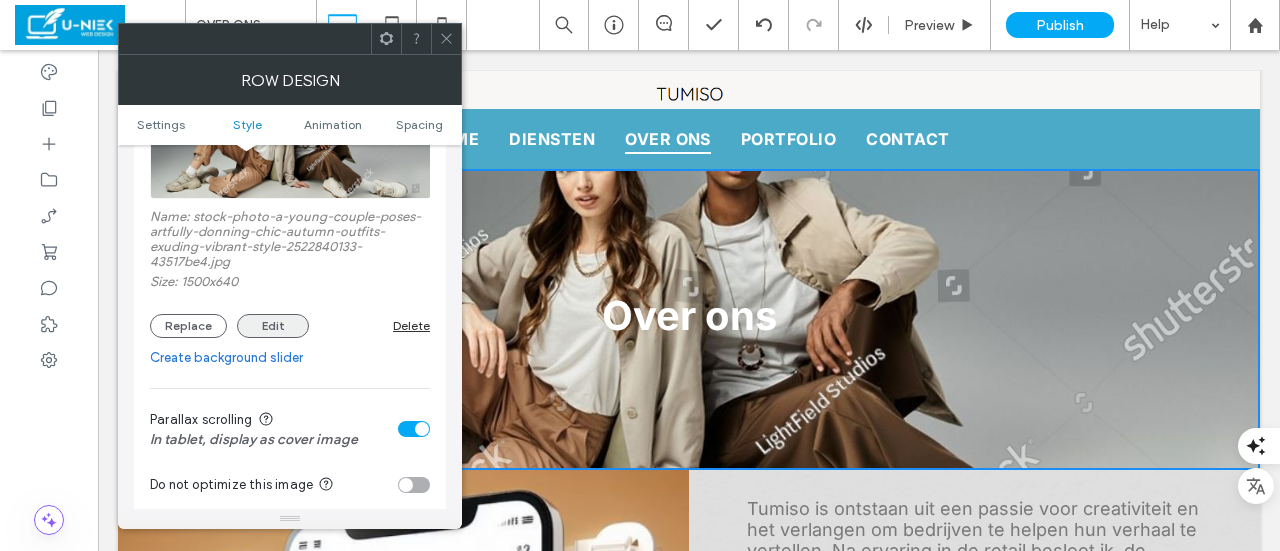 scroll, scrollTop: 400, scrollLeft: 0, axis: vertical 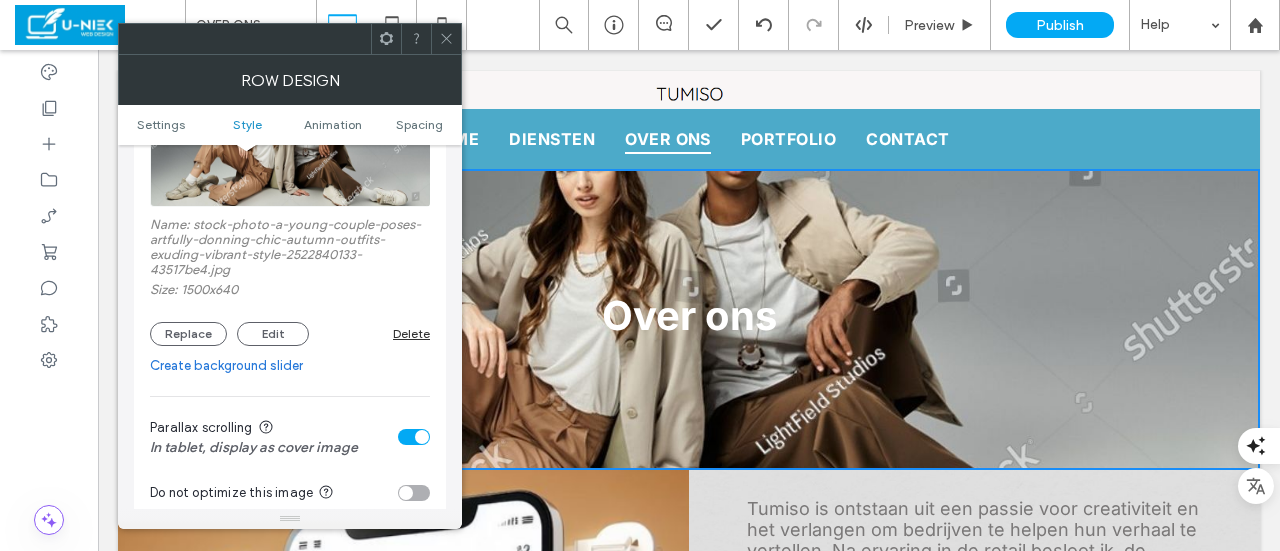 click on "Delete" at bounding box center [411, 333] 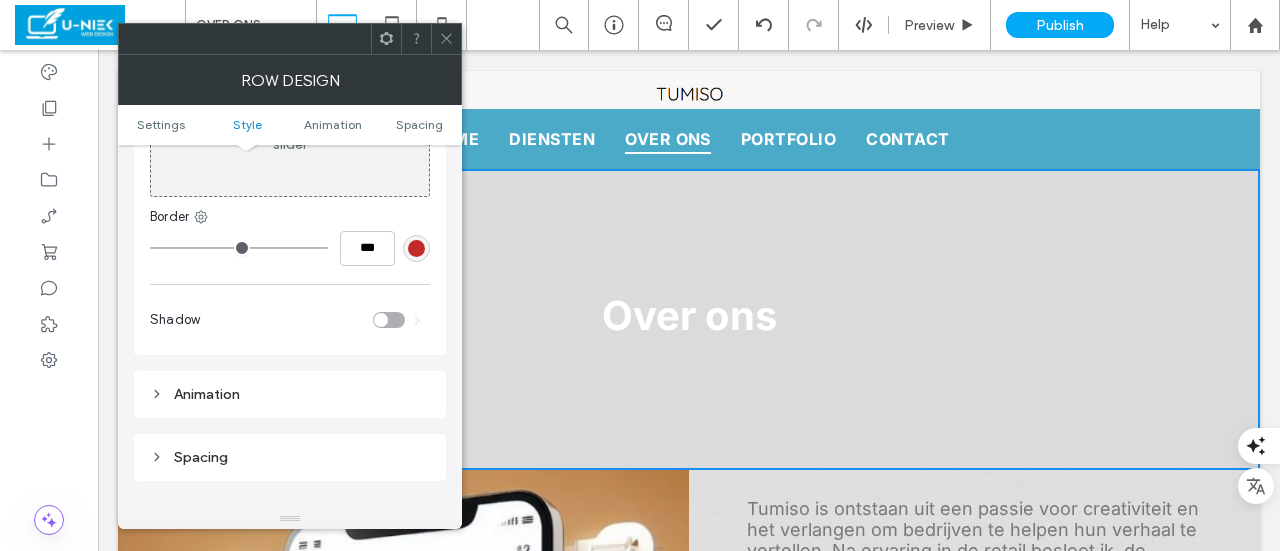click 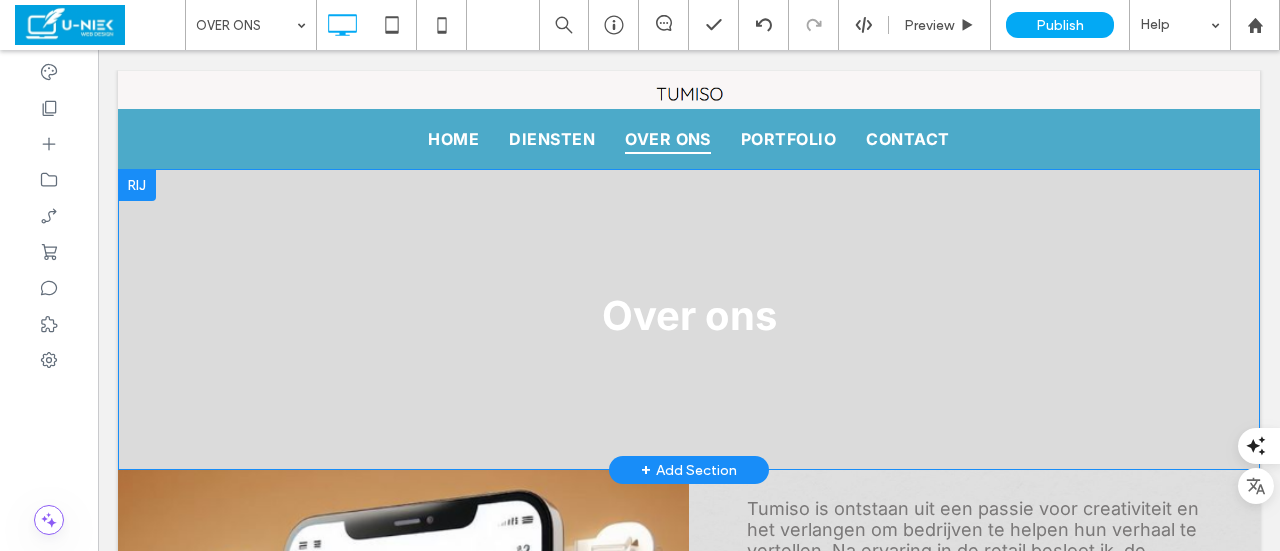 click at bounding box center [137, 185] 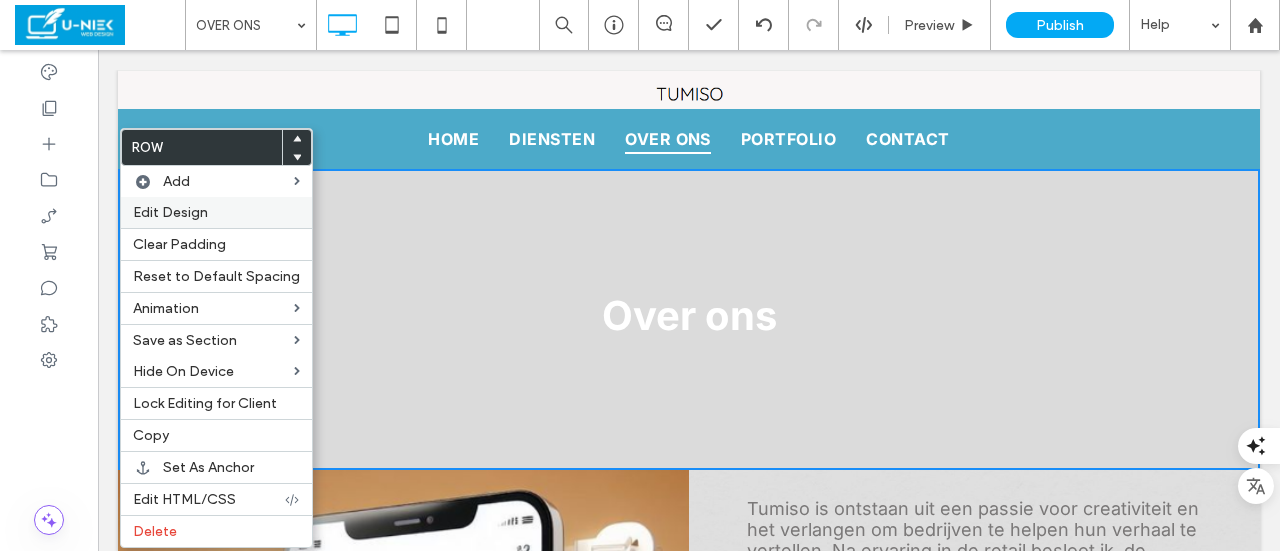 click on "Edit Design" at bounding box center [170, 212] 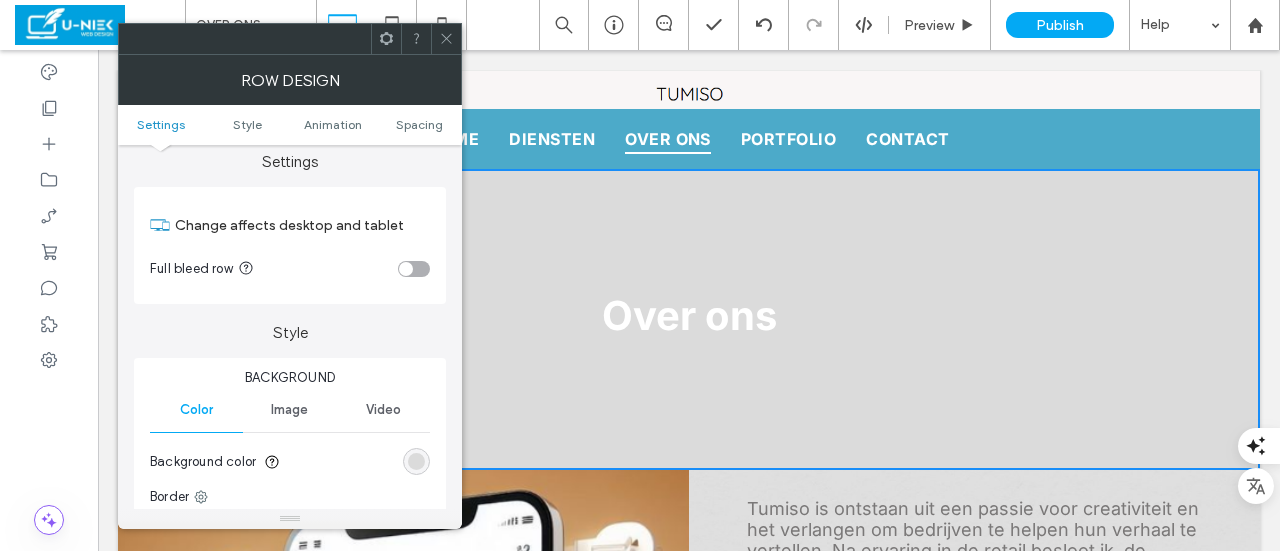 scroll, scrollTop: 0, scrollLeft: 0, axis: both 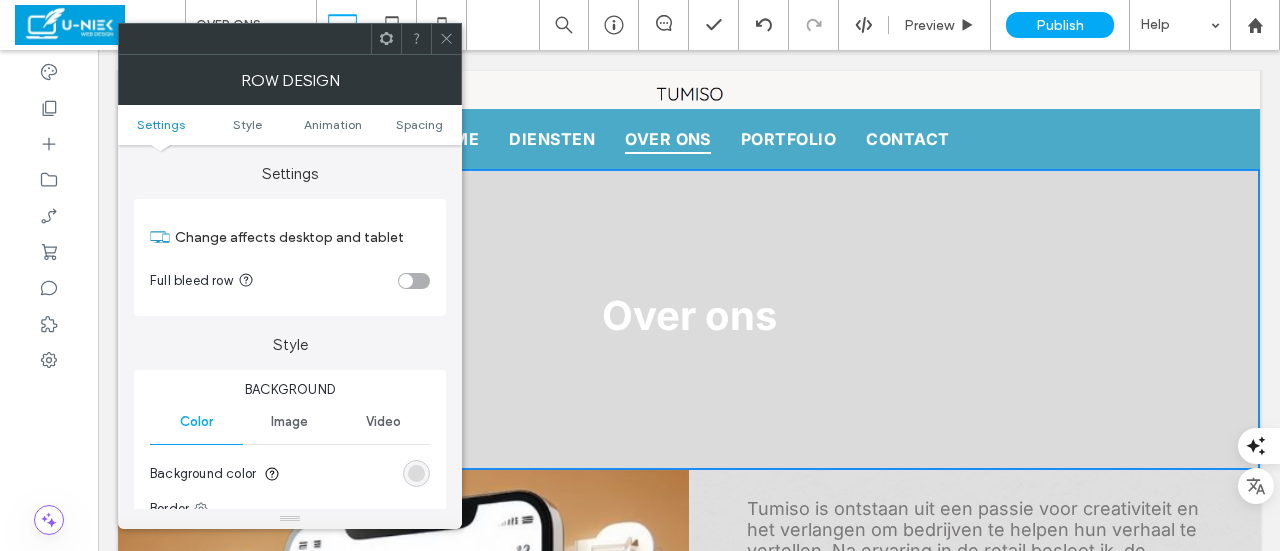 click 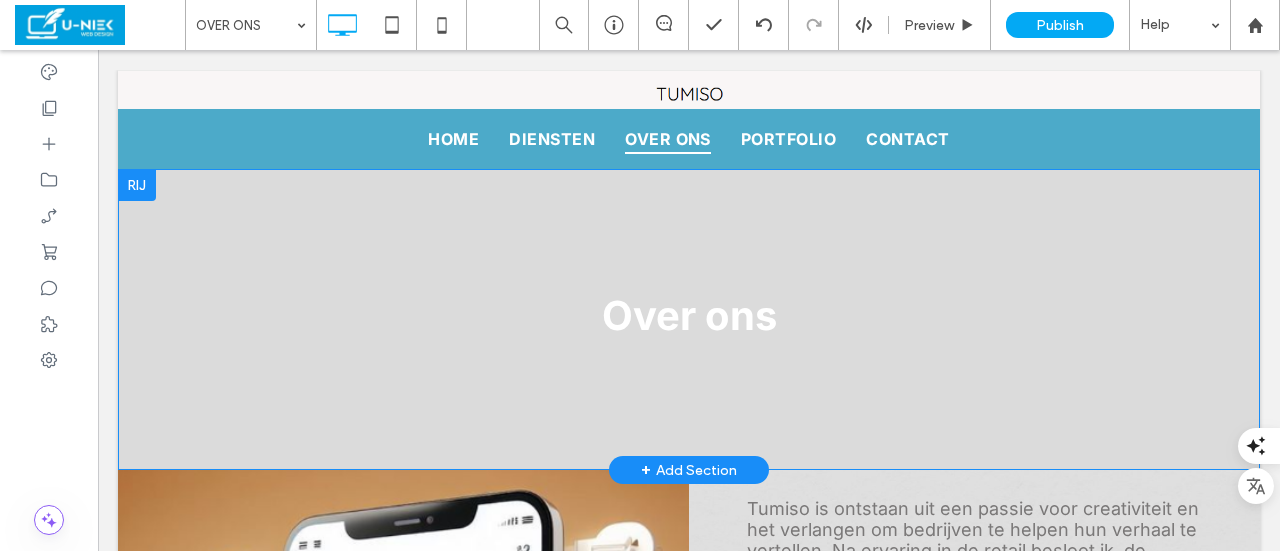 click at bounding box center (137, 185) 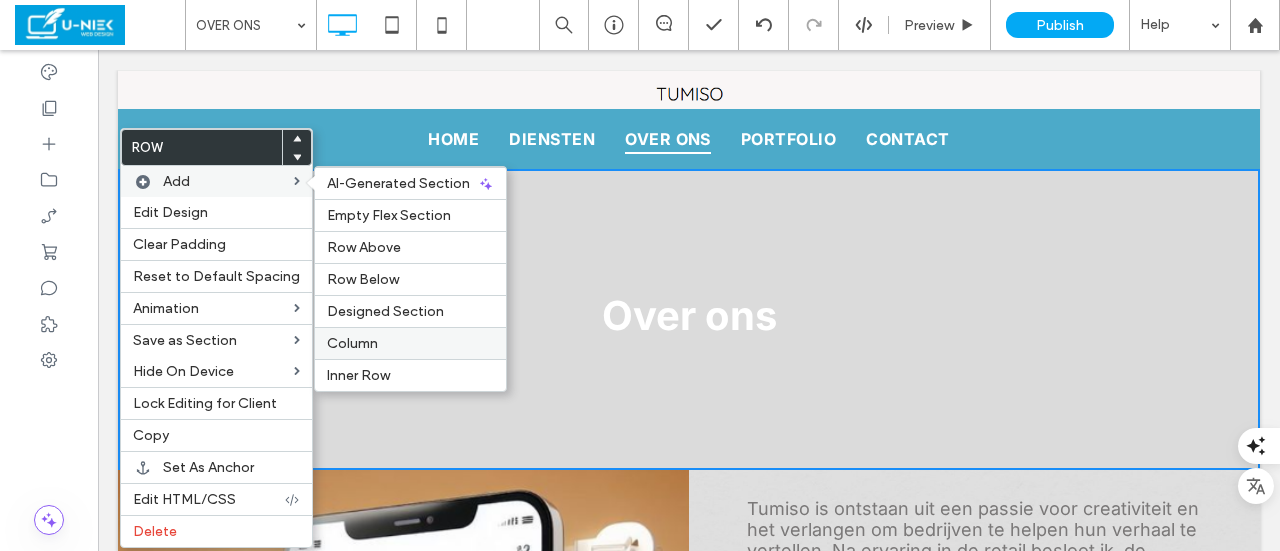 click on "Column" at bounding box center (352, 343) 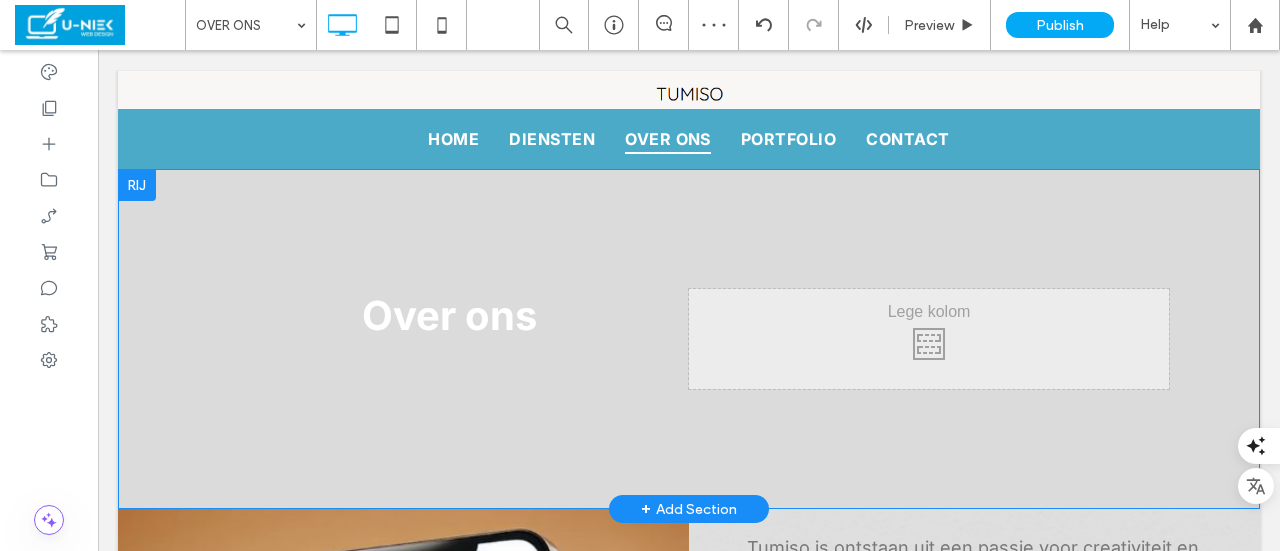 click at bounding box center [137, 185] 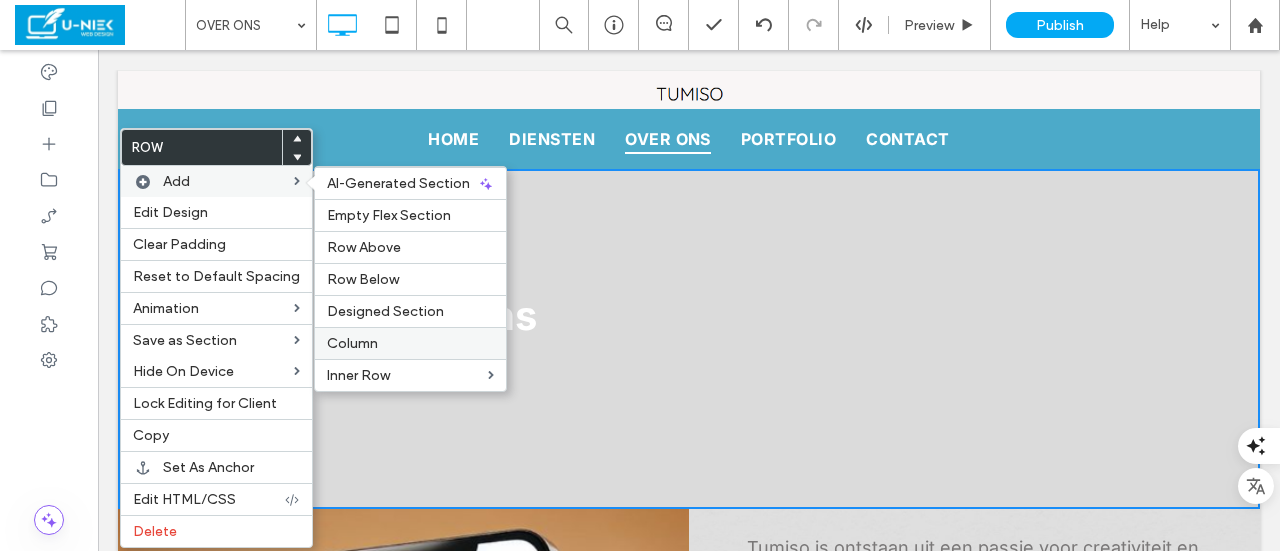 click on "Column" at bounding box center (410, 343) 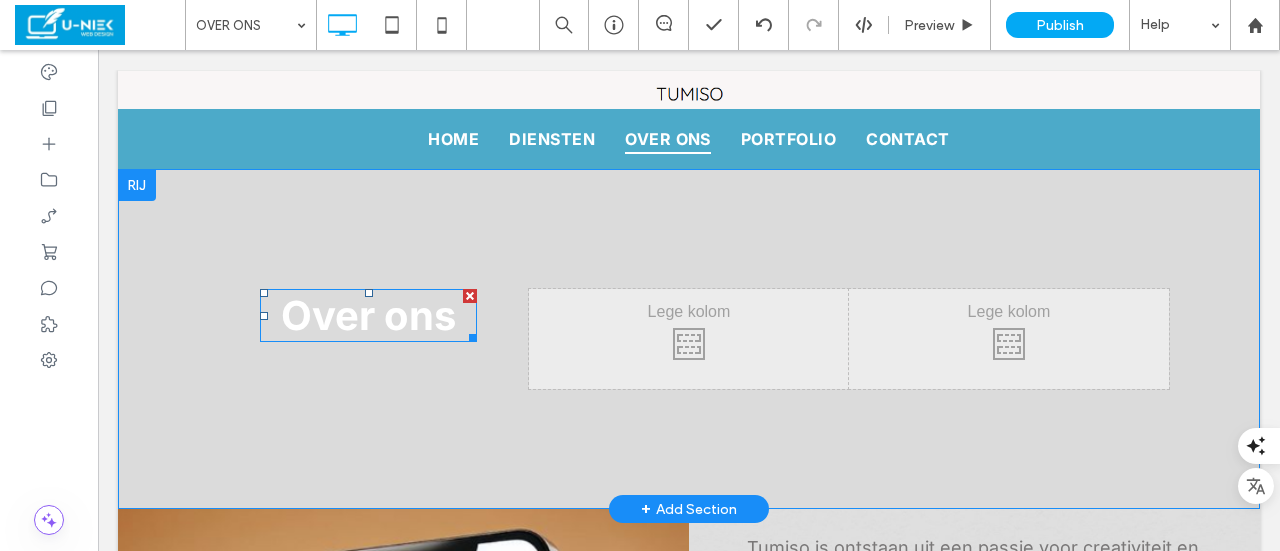 click at bounding box center (470, 296) 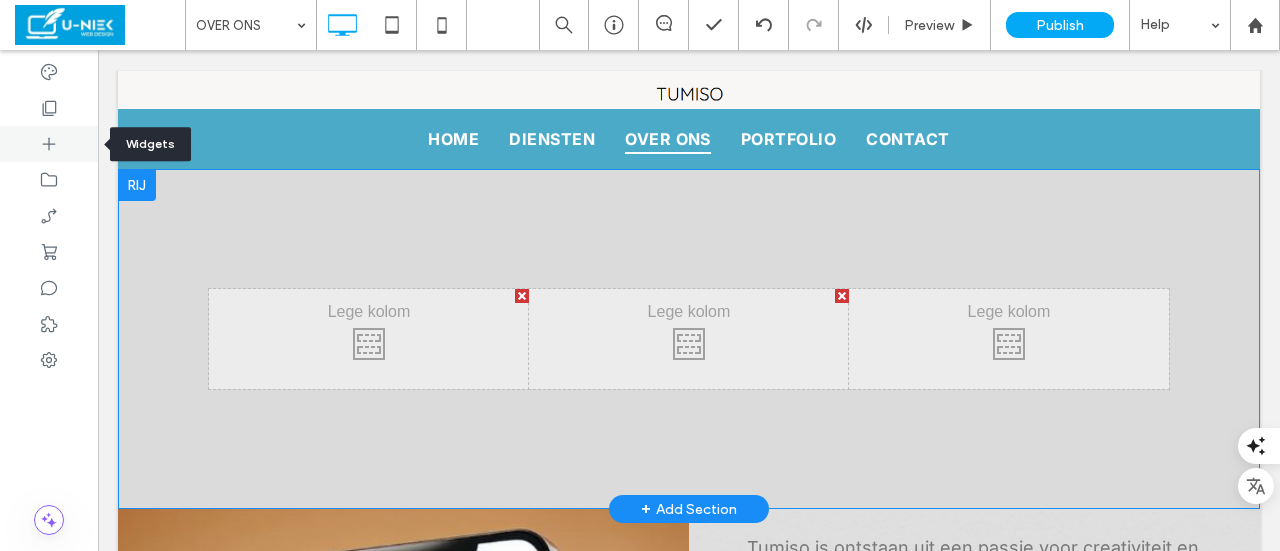 click at bounding box center (49, 144) 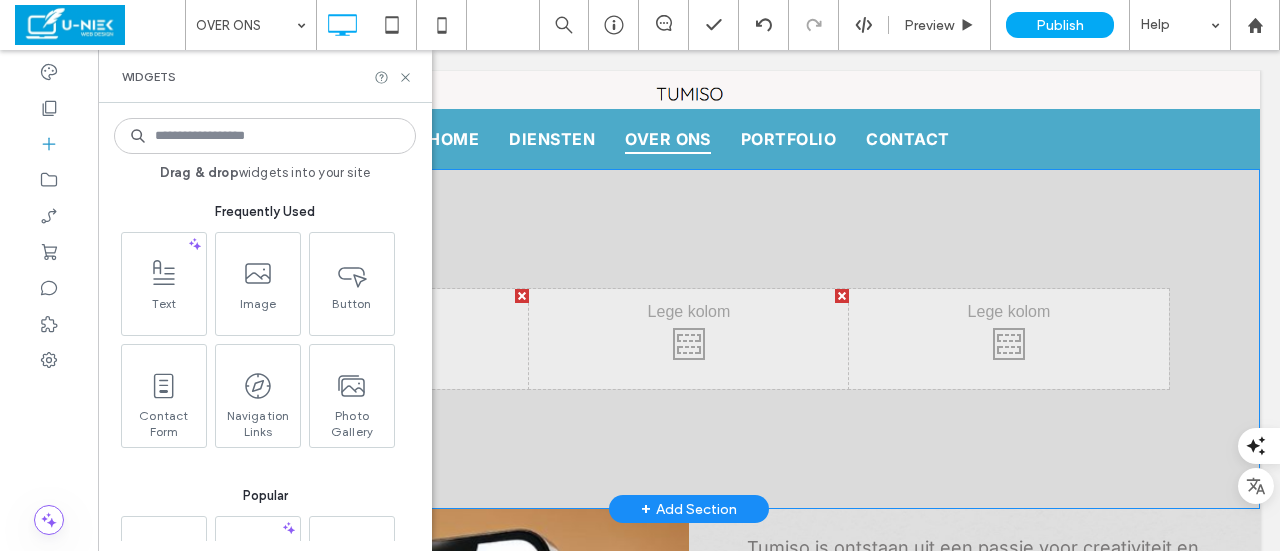 click at bounding box center [49, 300] 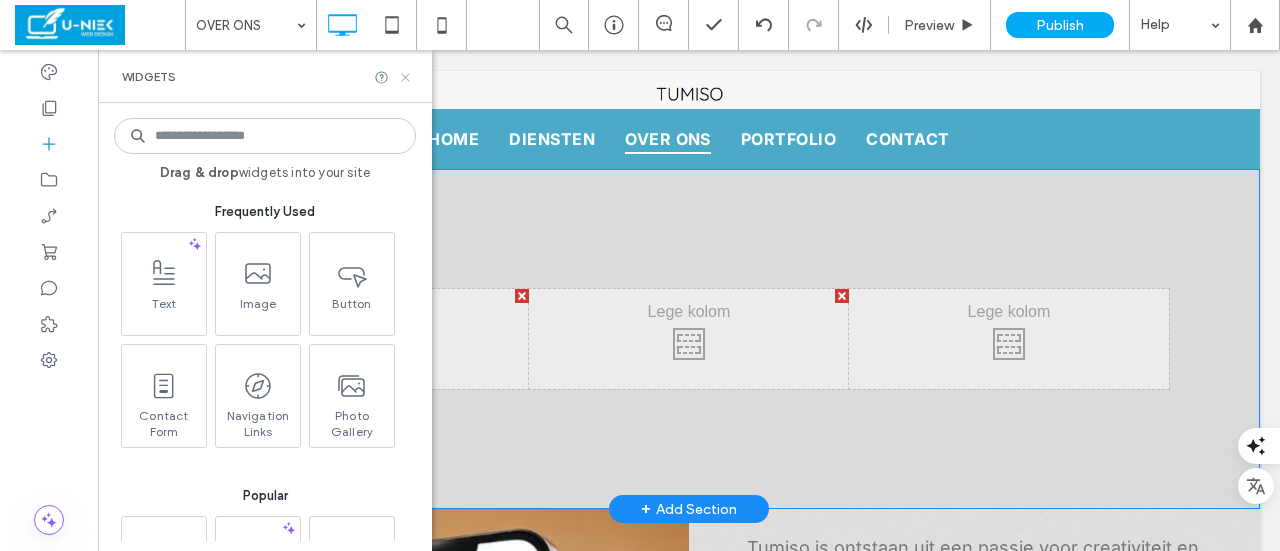 click 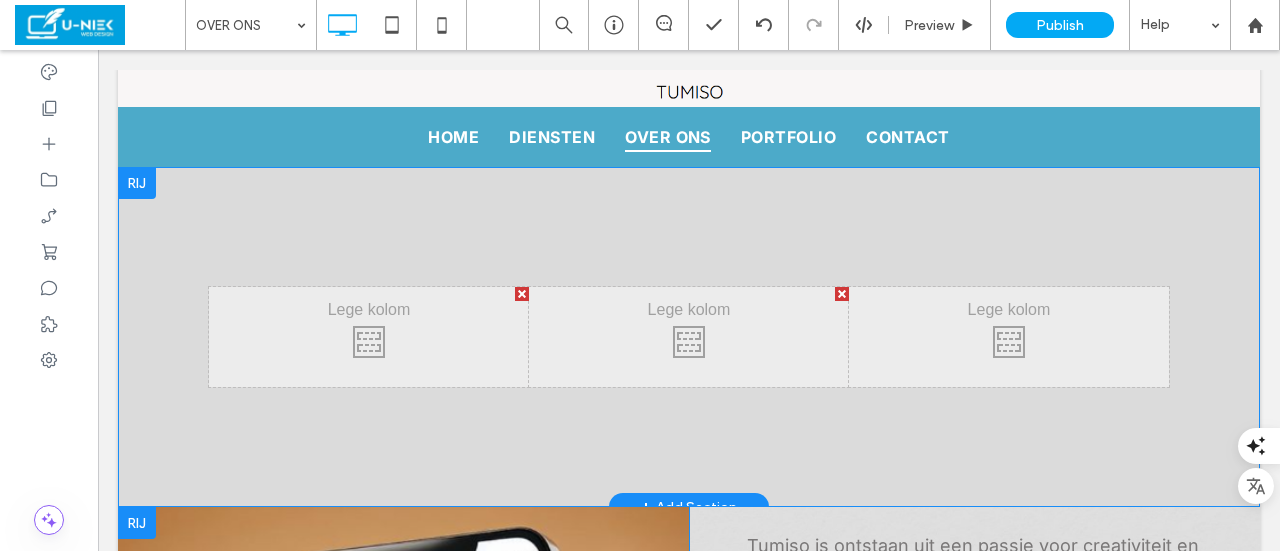 scroll, scrollTop: 0, scrollLeft: 0, axis: both 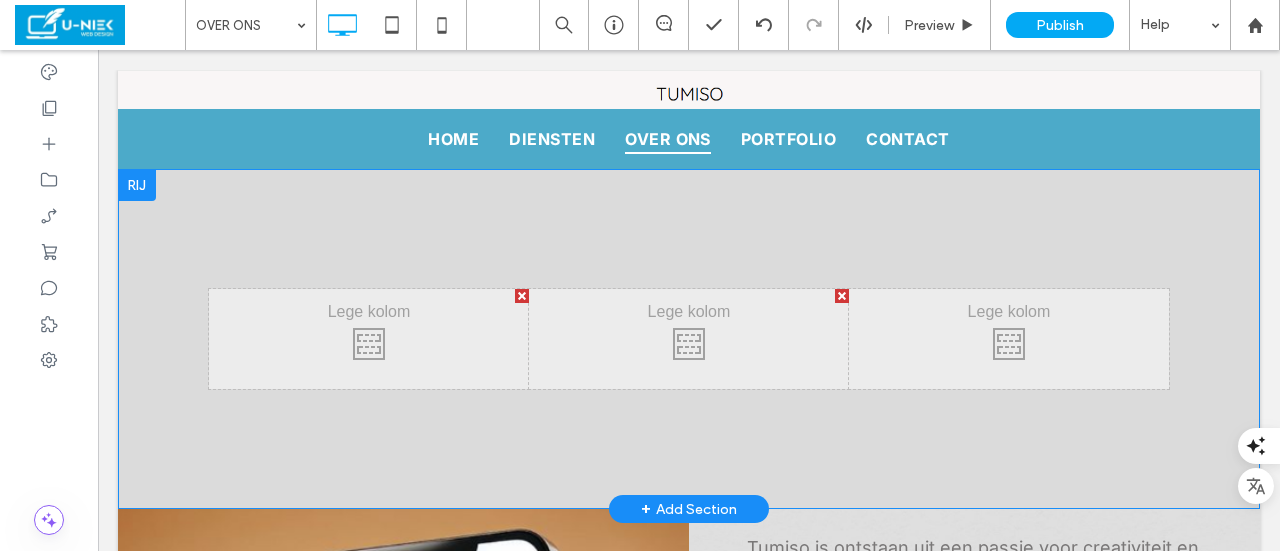 click on "+ Add Section" at bounding box center (689, 509) 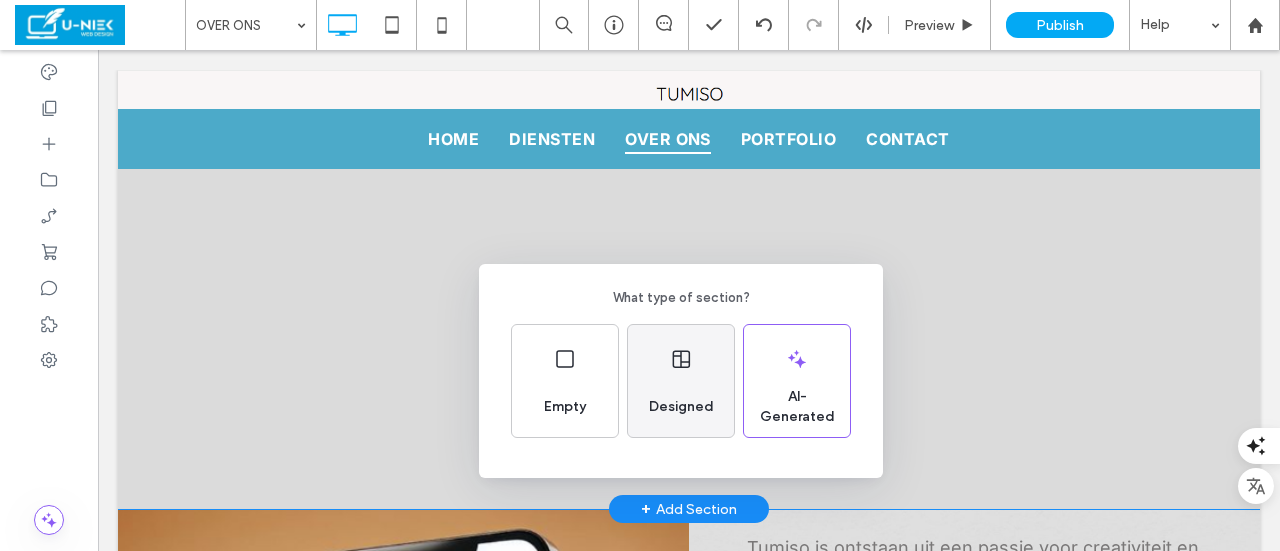click 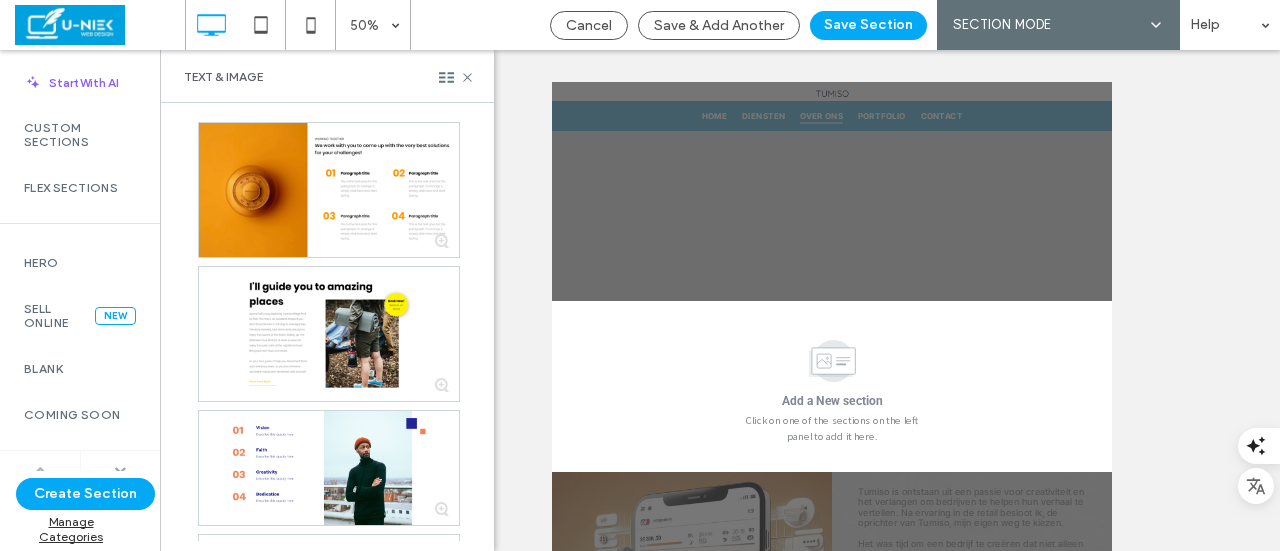 click at bounding box center (120, 470) 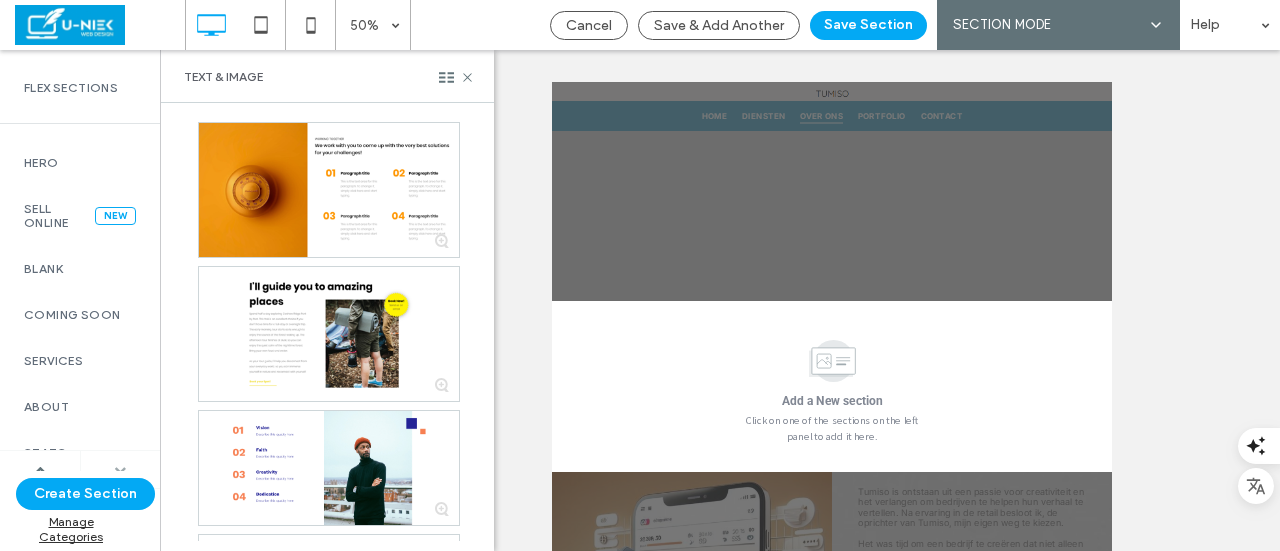 click at bounding box center (120, 470) 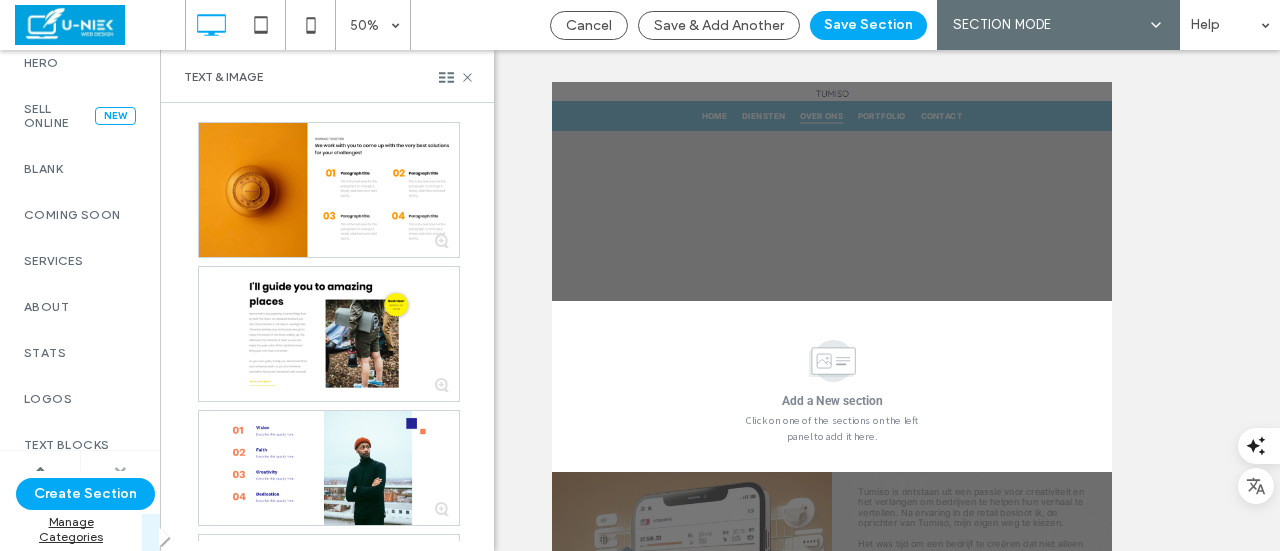 click at bounding box center (120, 470) 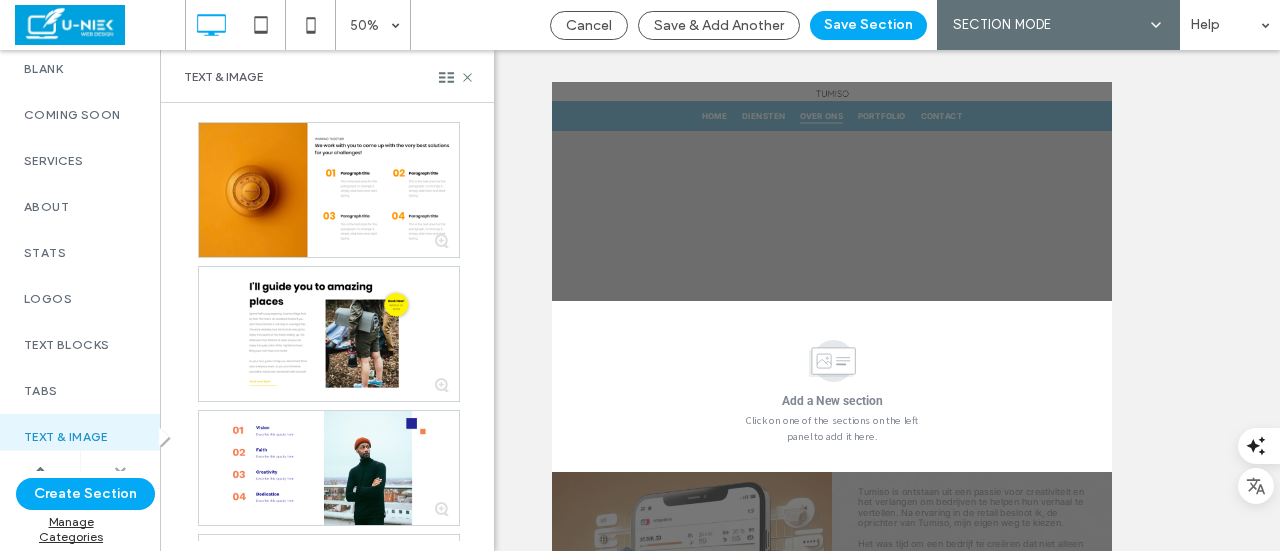 click at bounding box center [120, 470] 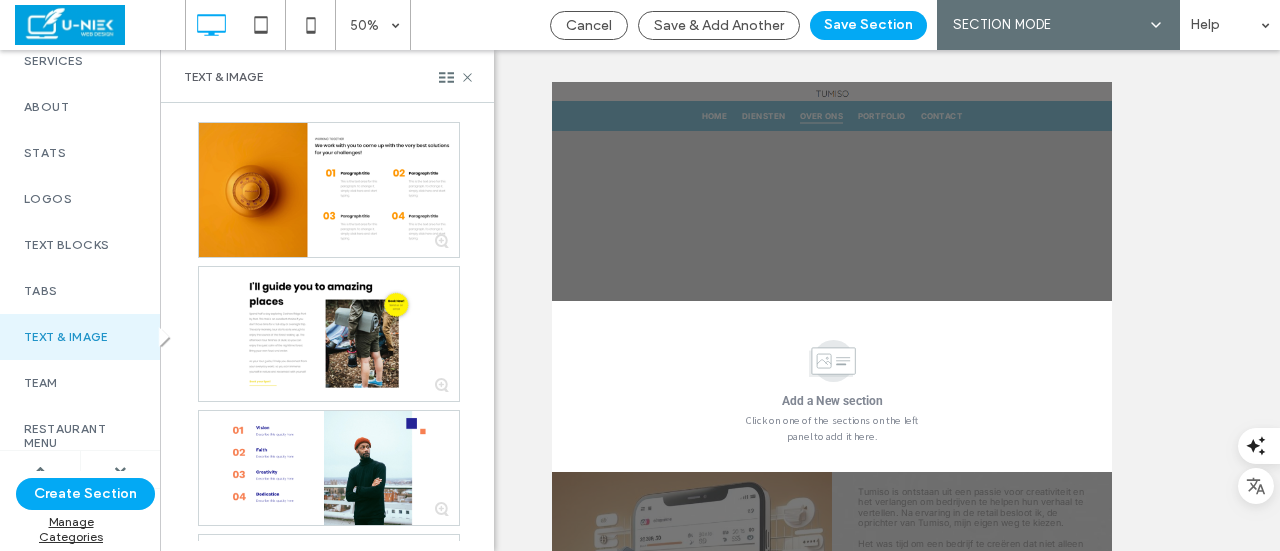 click on "Text & Image" at bounding box center [80, 337] 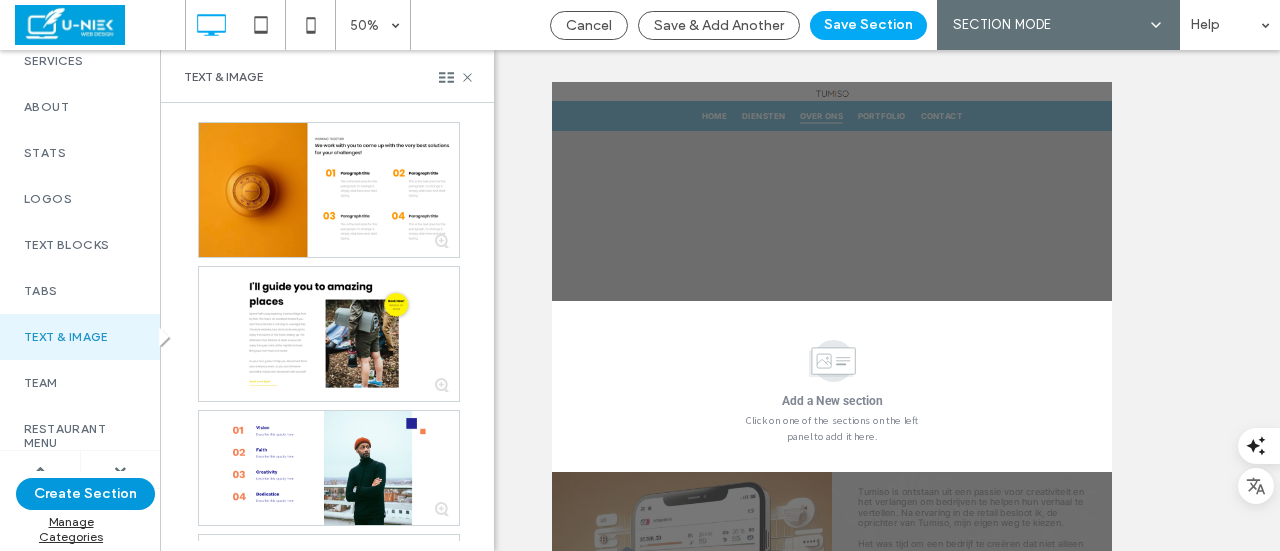 click on "Create Section" at bounding box center [85, 494] 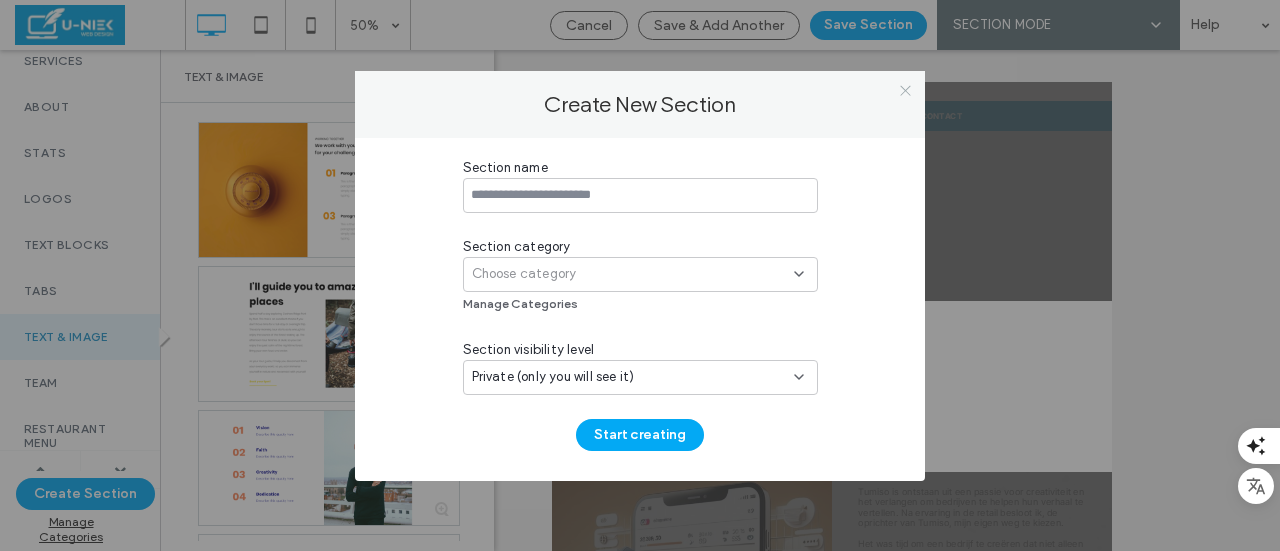 click 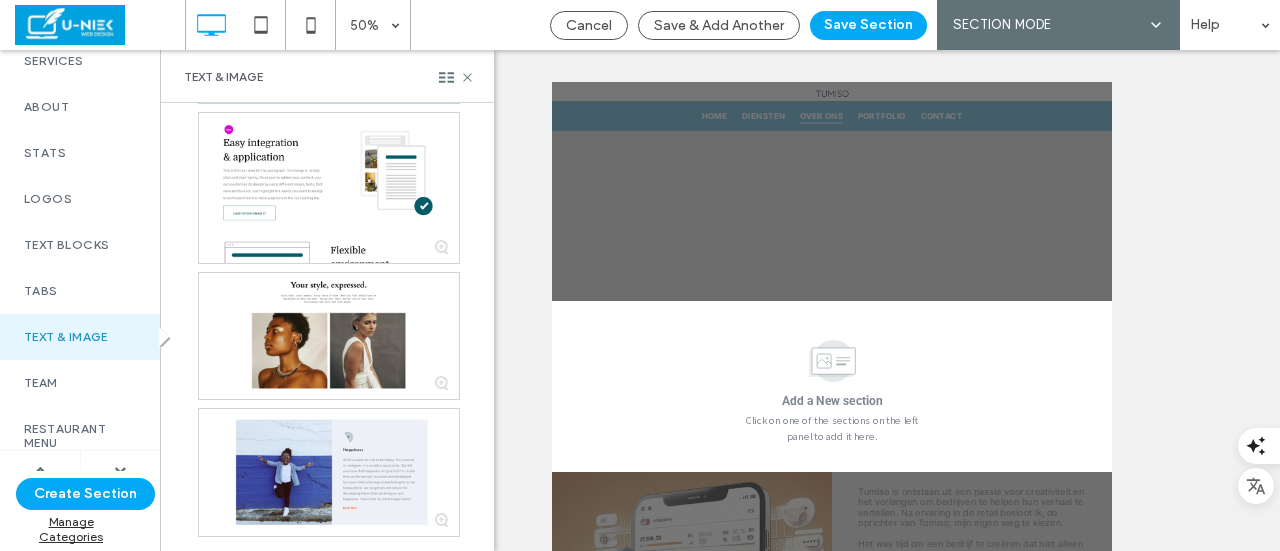 scroll, scrollTop: 500, scrollLeft: 0, axis: vertical 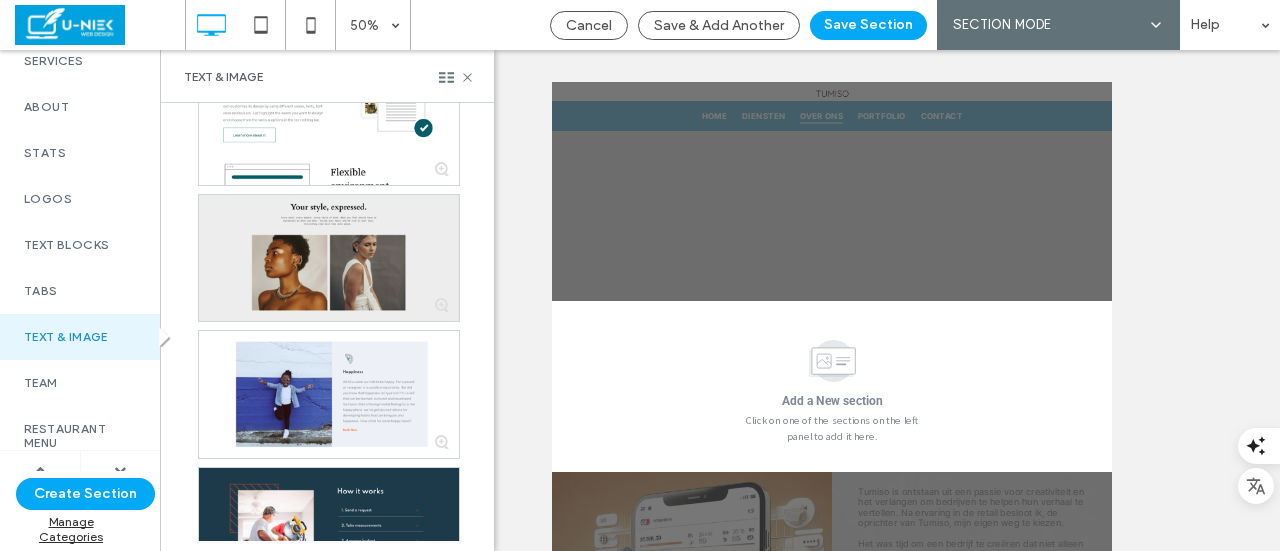 click at bounding box center (329, 258) 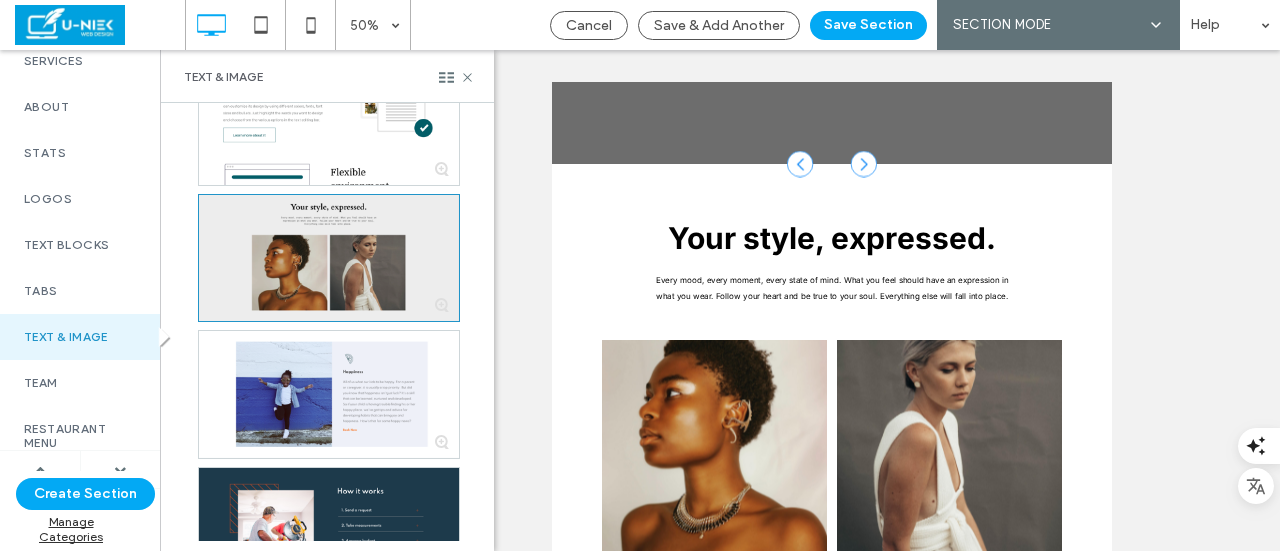 scroll, scrollTop: 276, scrollLeft: 0, axis: vertical 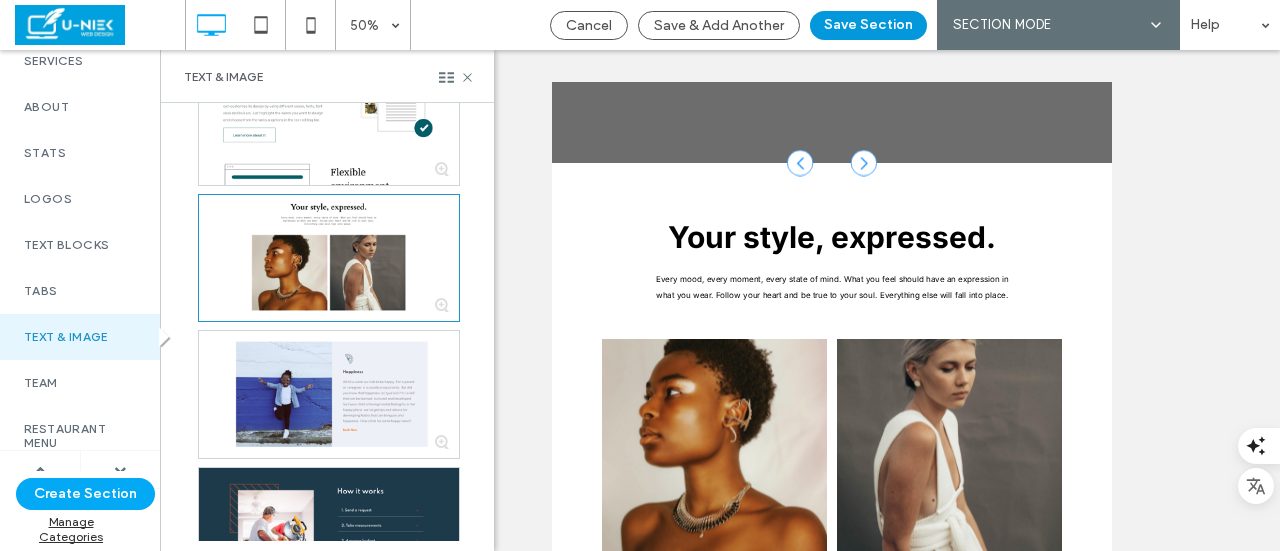 click on "Save Section" at bounding box center (868, 25) 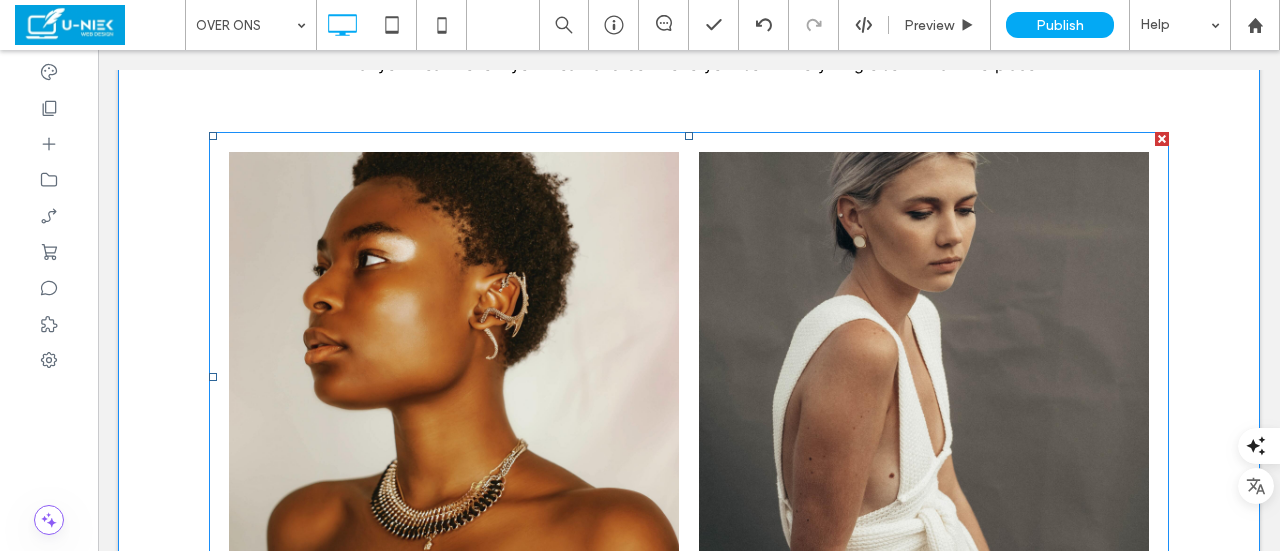 scroll, scrollTop: 700, scrollLeft: 0, axis: vertical 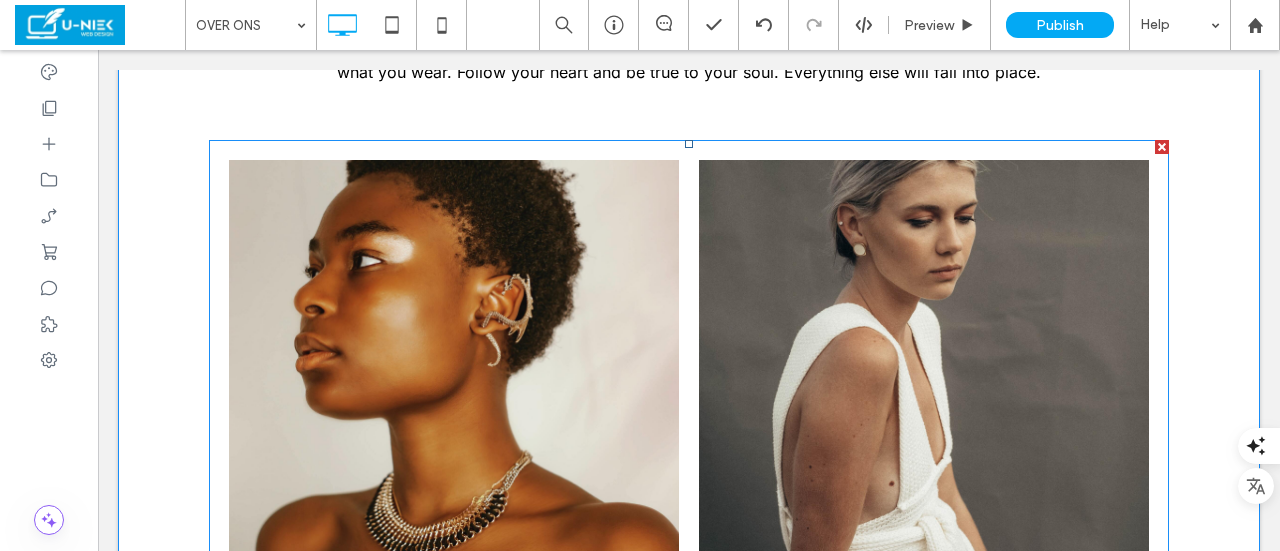 click at bounding box center [454, 385] 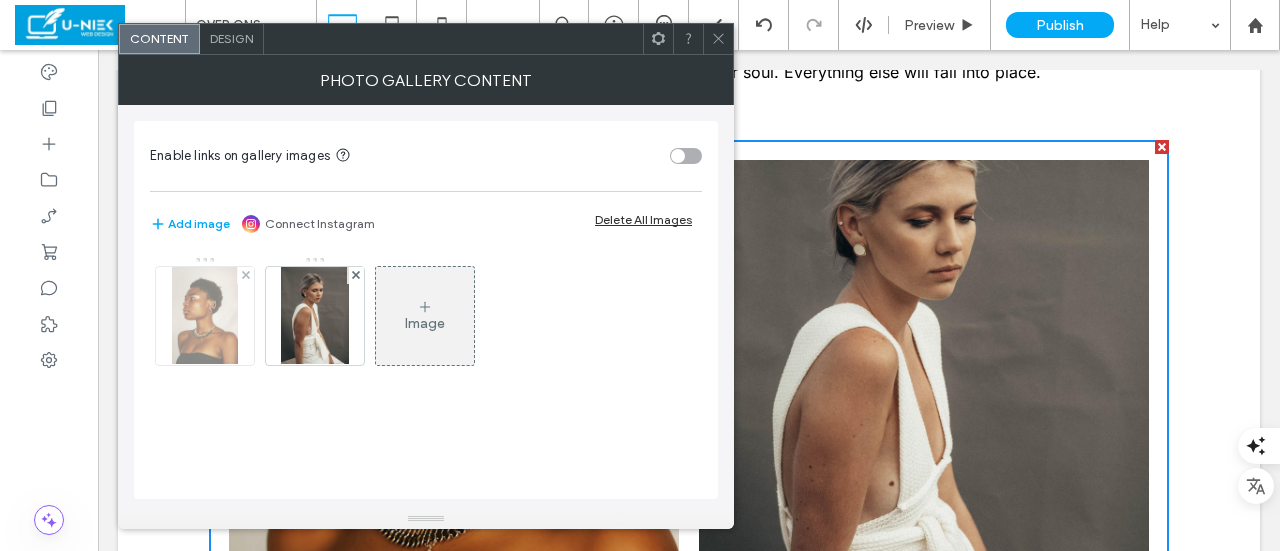 click at bounding box center [204, 316] 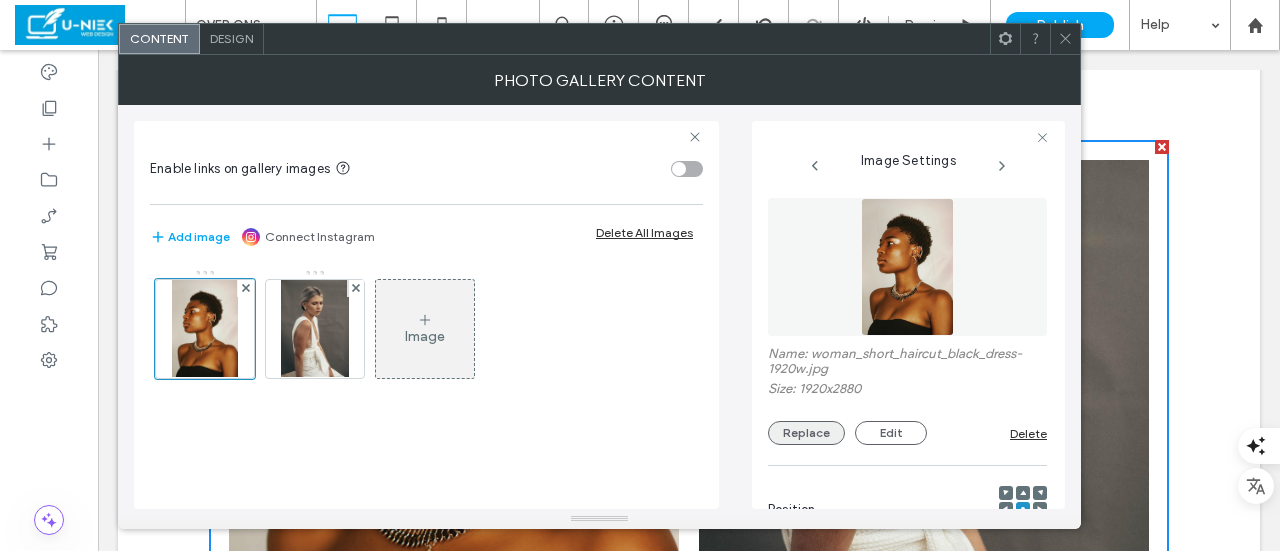 click on "Replace" at bounding box center [806, 433] 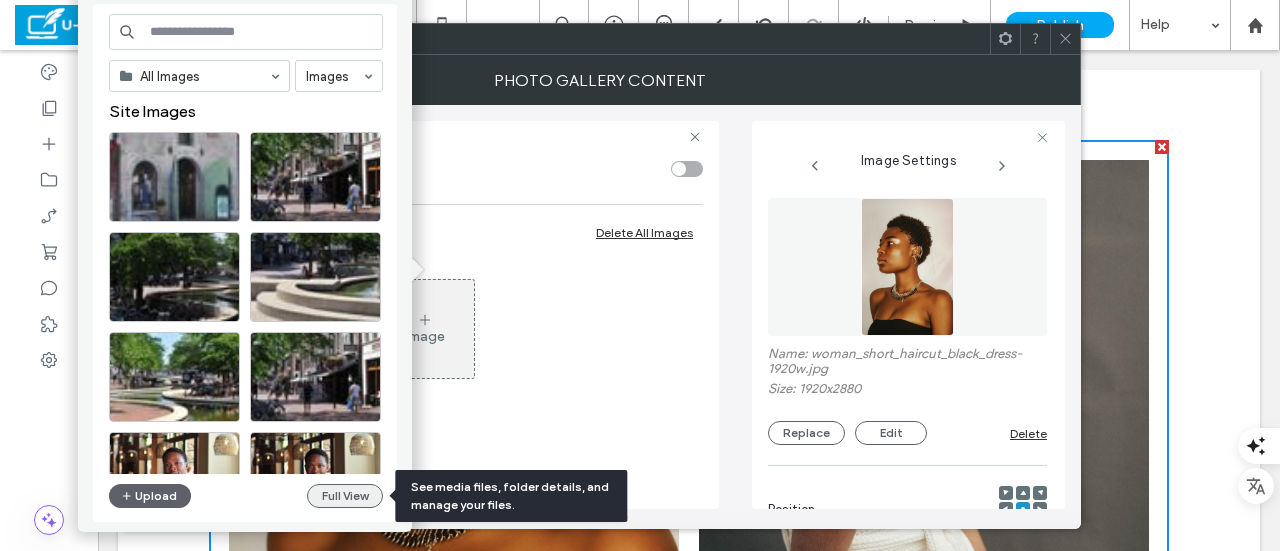 click on "Full View" at bounding box center [345, 496] 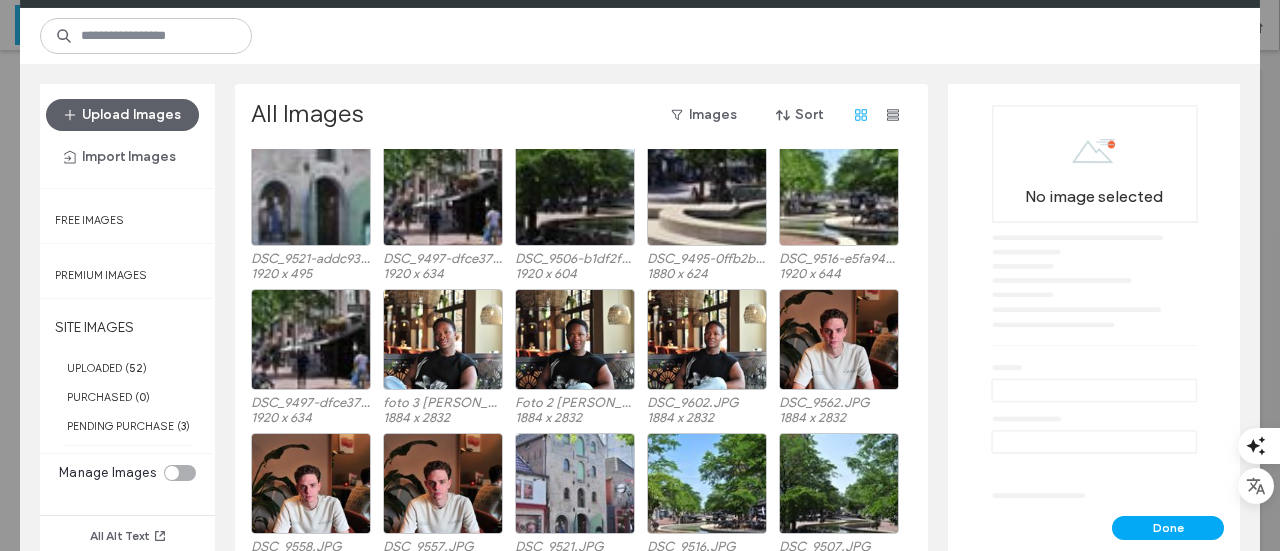 scroll, scrollTop: 28, scrollLeft: 0, axis: vertical 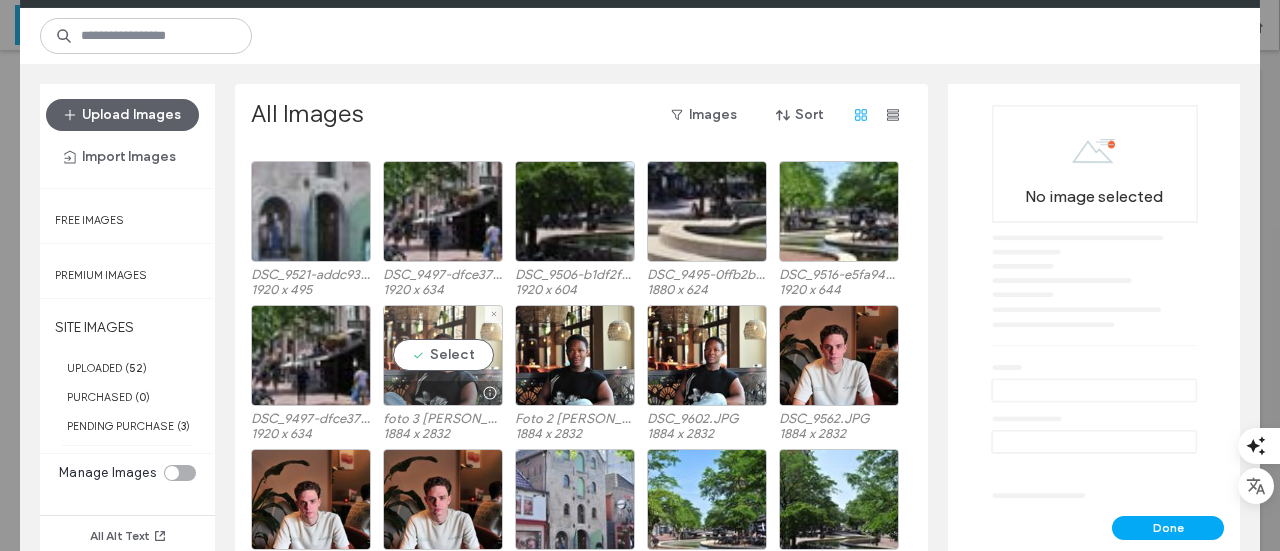 click on "Select" at bounding box center [443, 355] 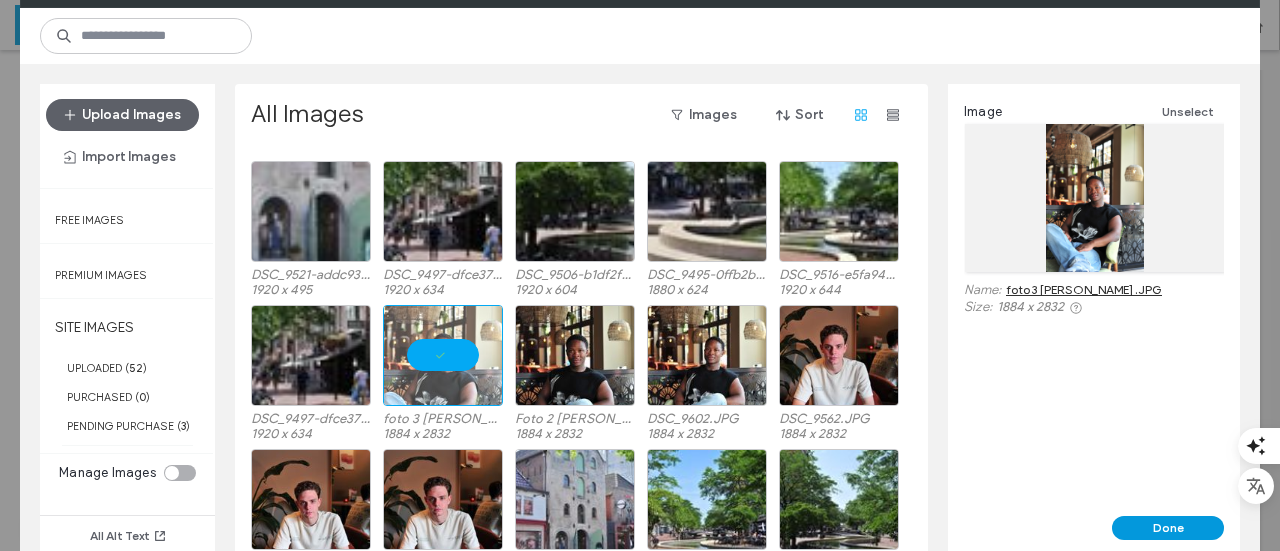 click on "Done" at bounding box center (1168, 528) 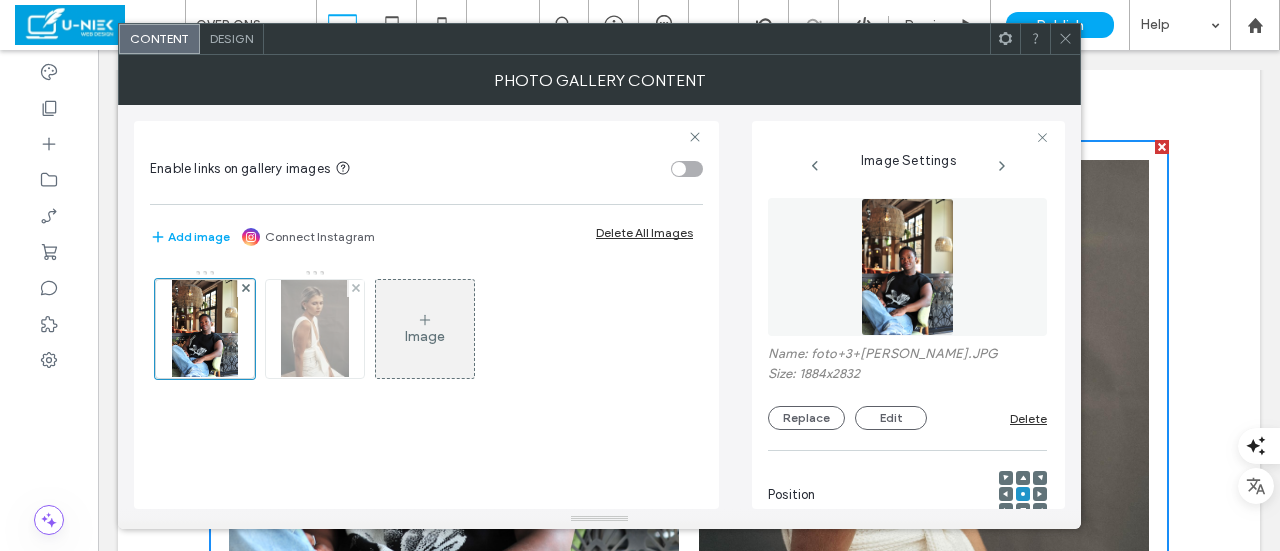 click at bounding box center [315, 329] 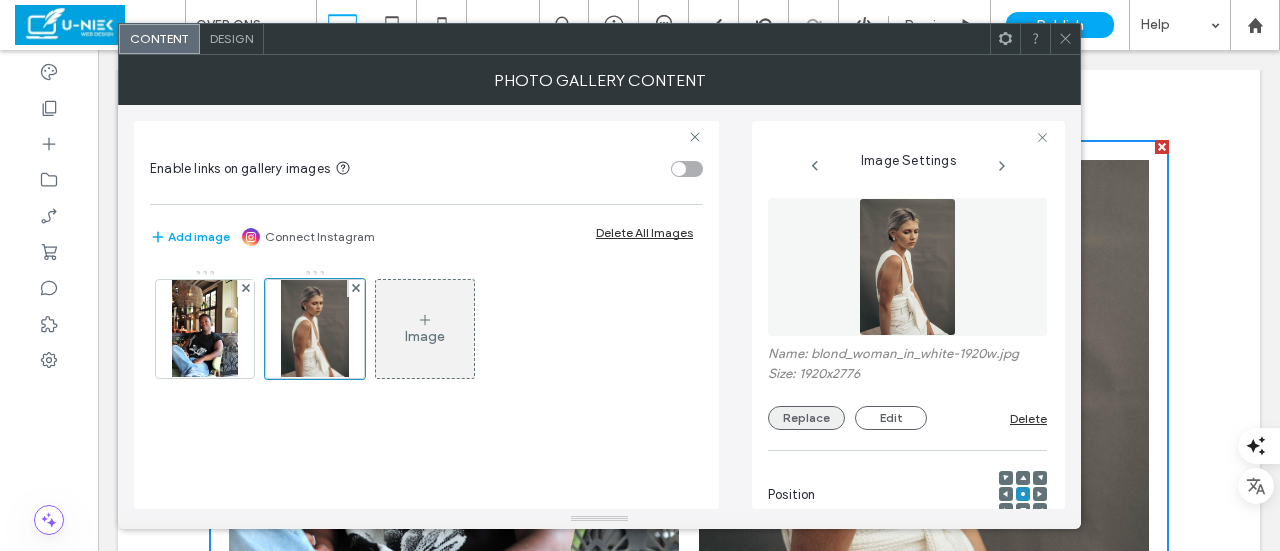 click on "Replace" at bounding box center [806, 418] 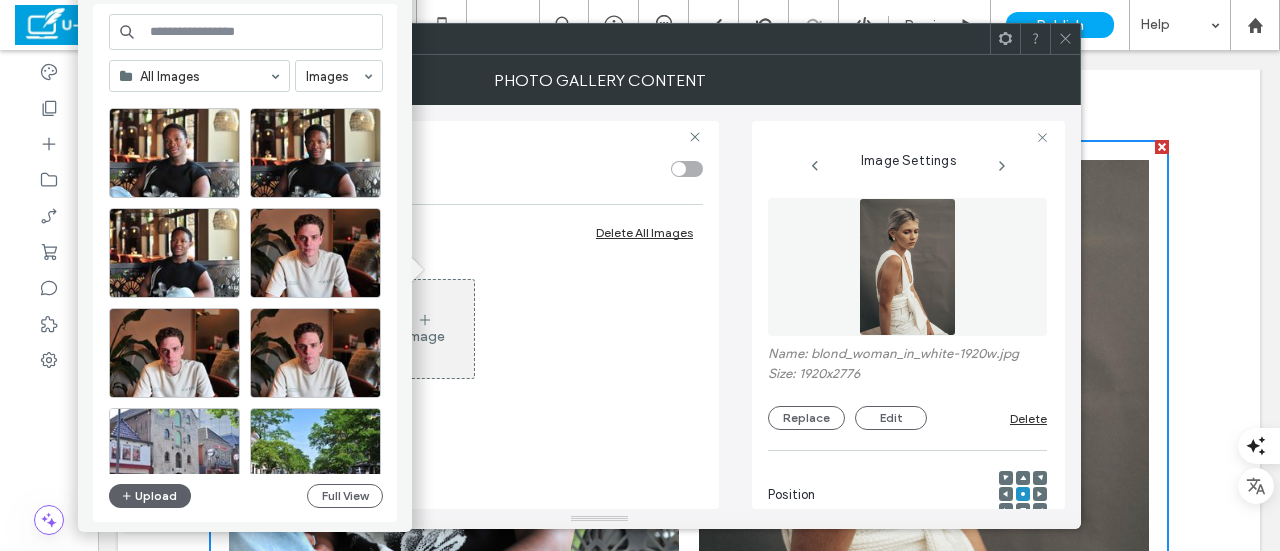 scroll, scrollTop: 400, scrollLeft: 0, axis: vertical 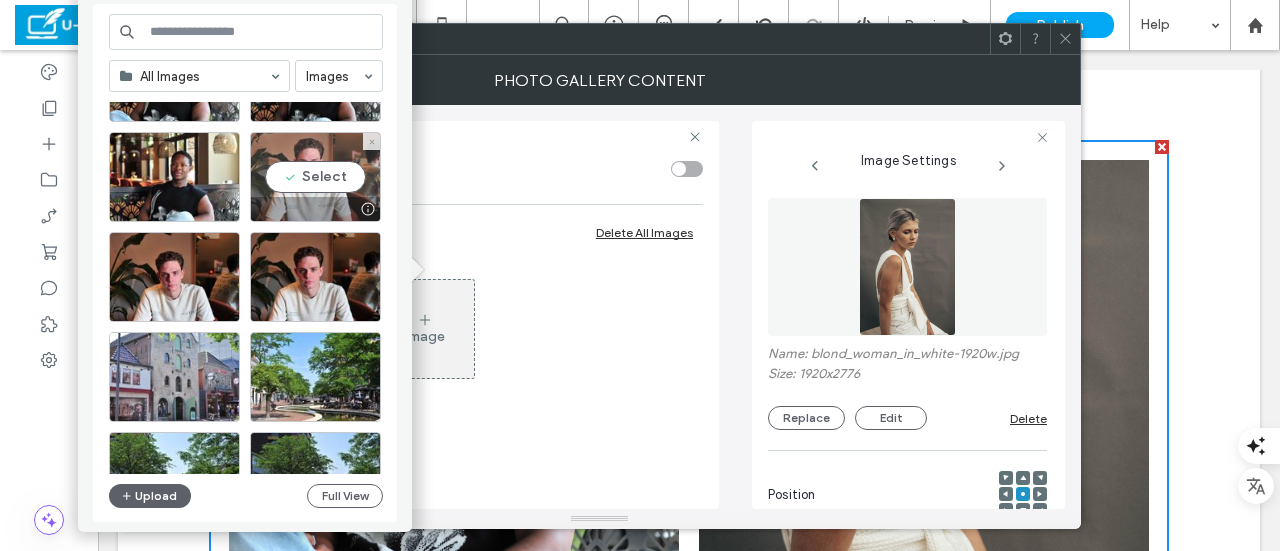click on "Select" at bounding box center [315, 177] 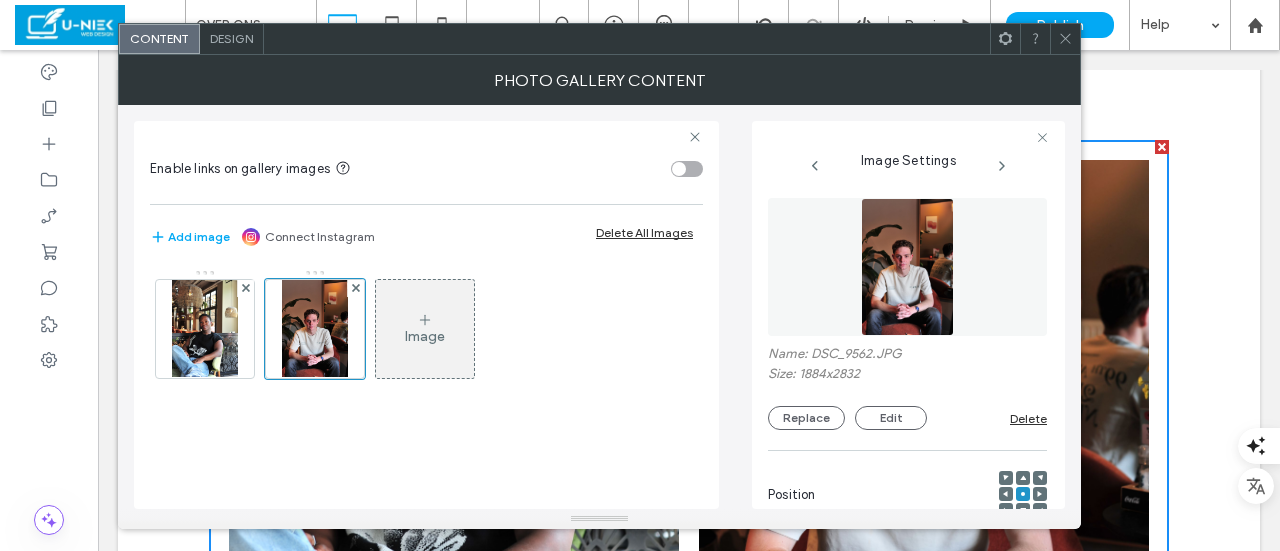 click 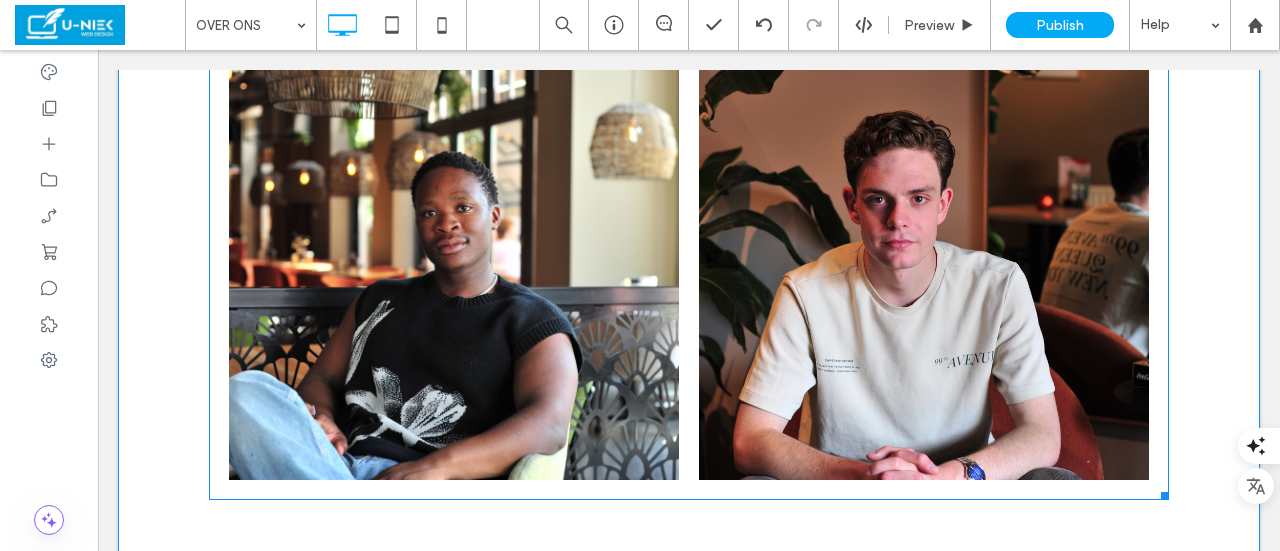 scroll, scrollTop: 800, scrollLeft: 0, axis: vertical 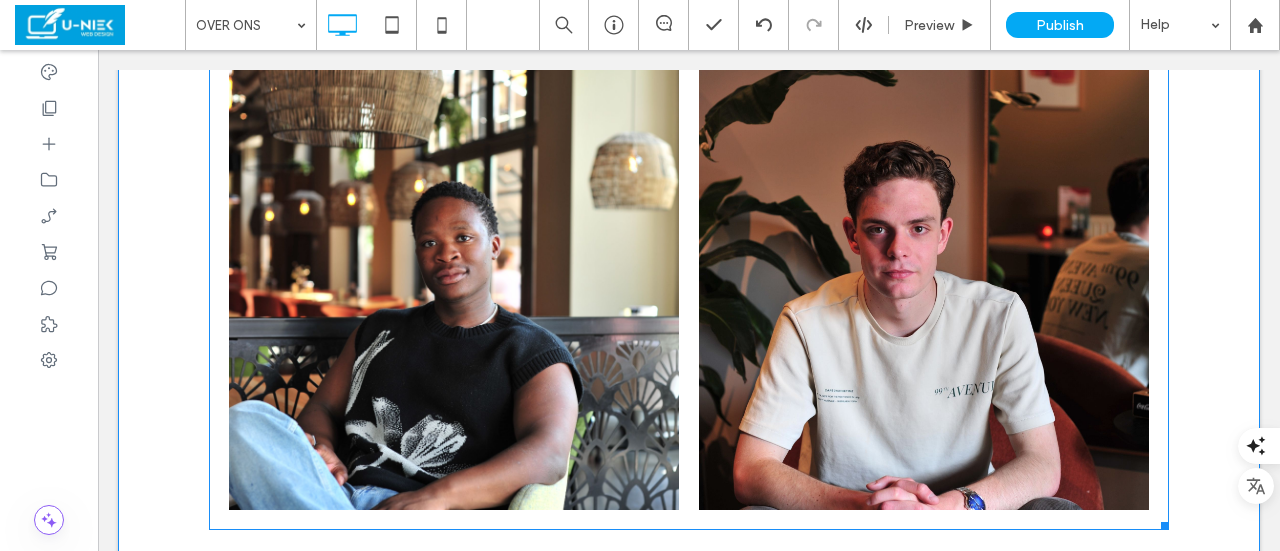 click at bounding box center [924, 285] 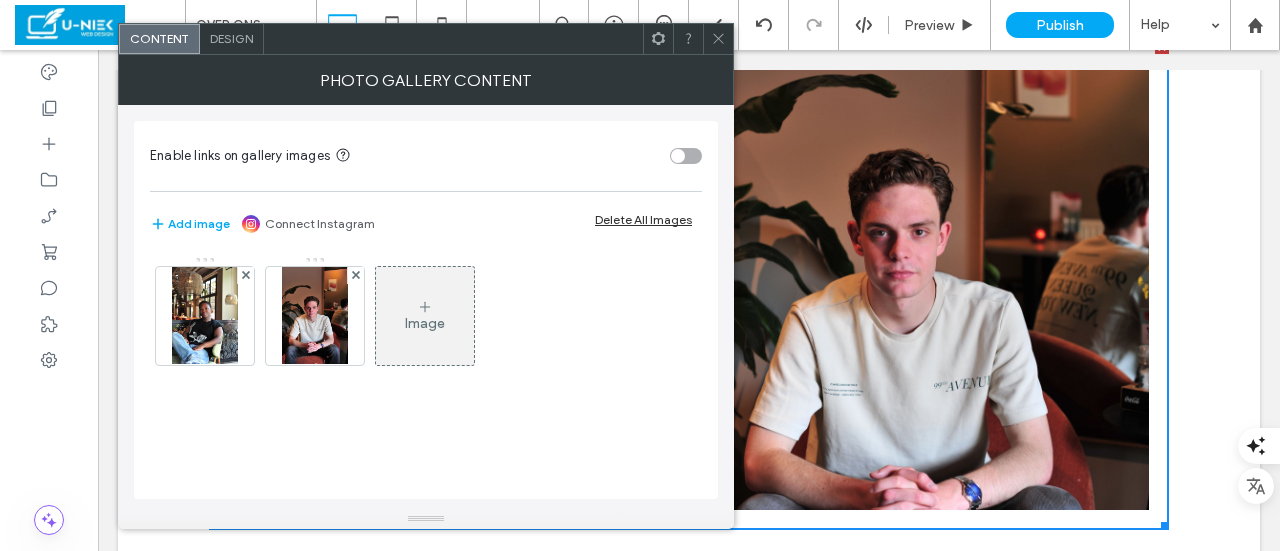 click at bounding box center [718, 39] 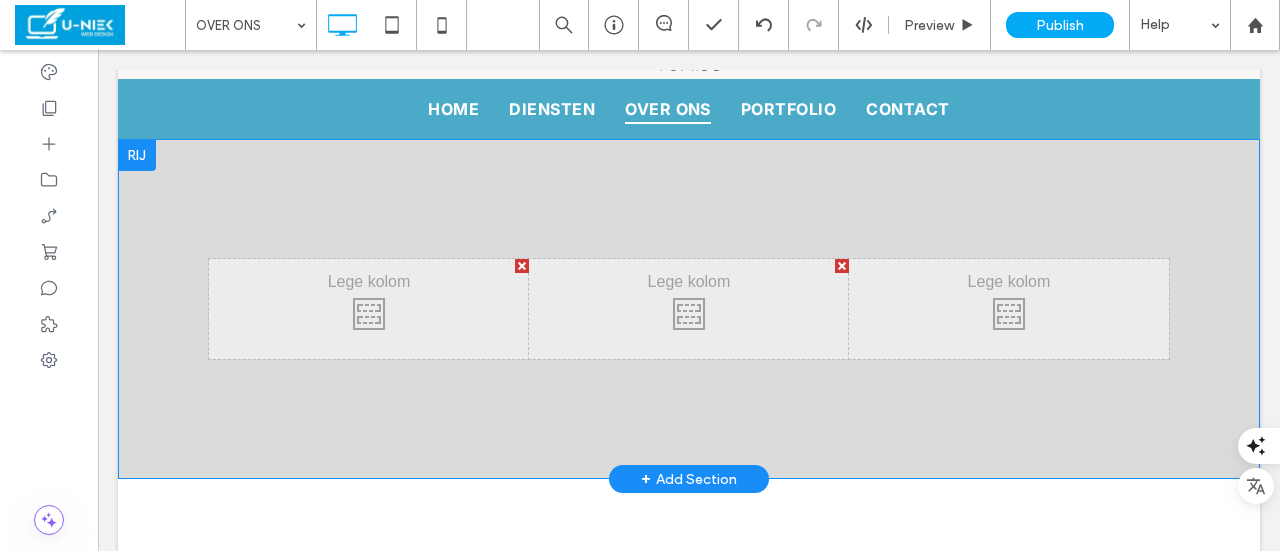 scroll, scrollTop: 0, scrollLeft: 0, axis: both 